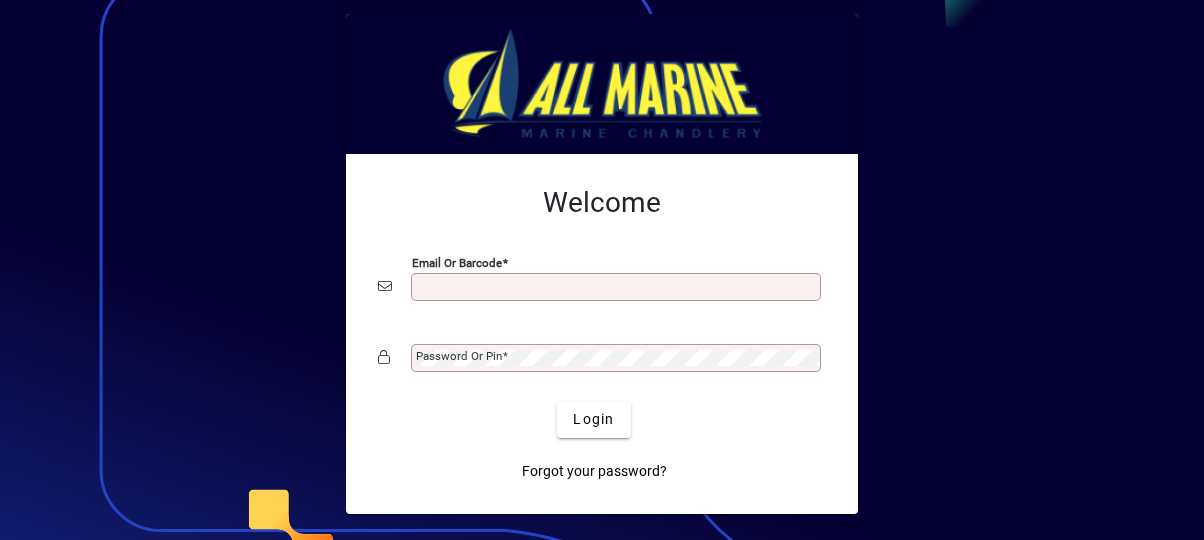 scroll, scrollTop: 0, scrollLeft: 0, axis: both 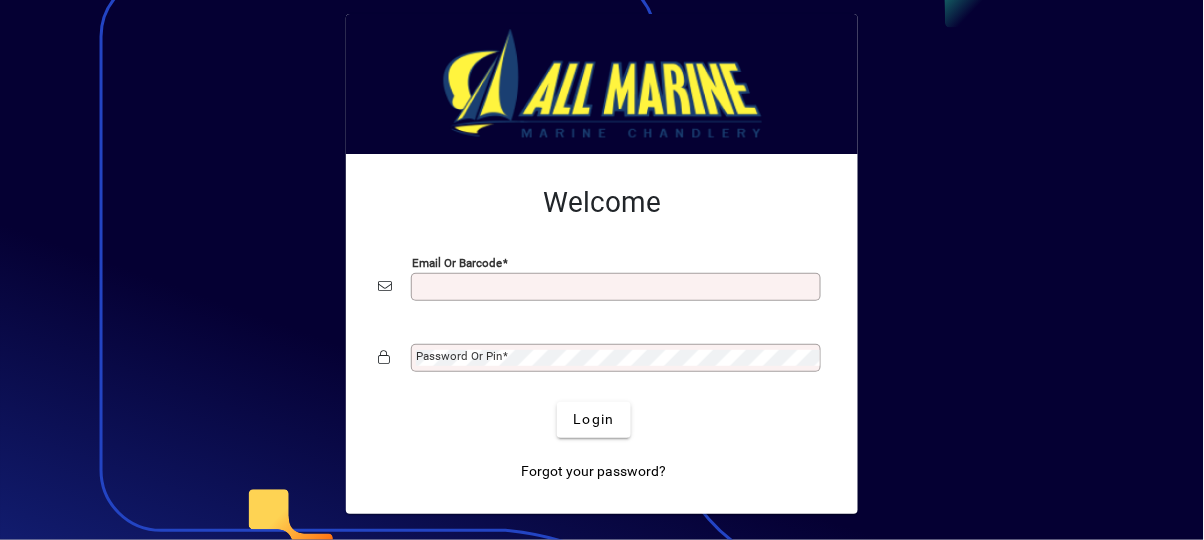click on "Email or Barcode" at bounding box center (618, 287) 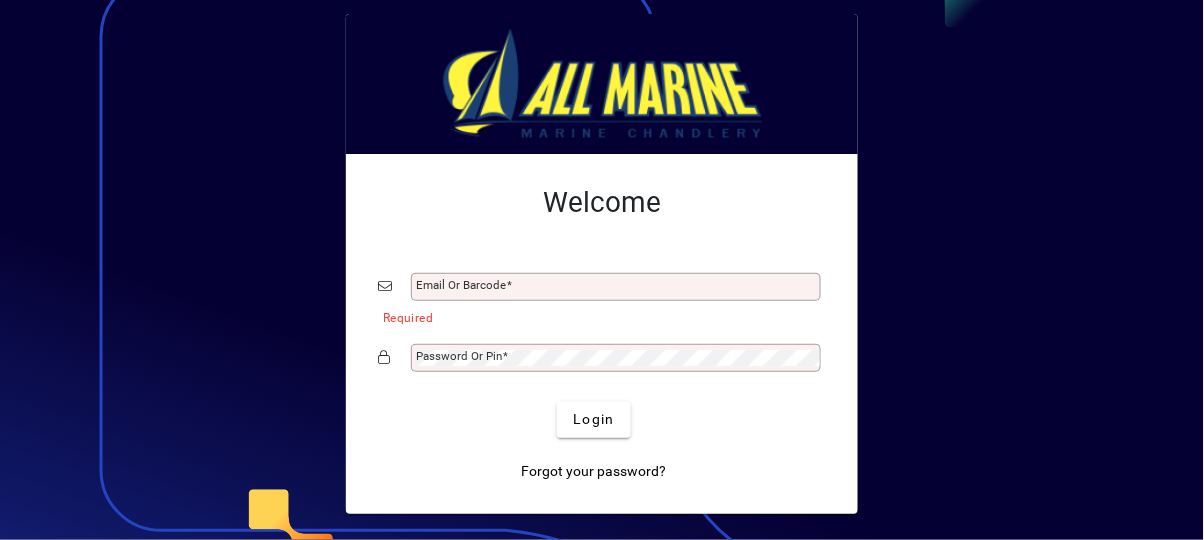 type on "**********" 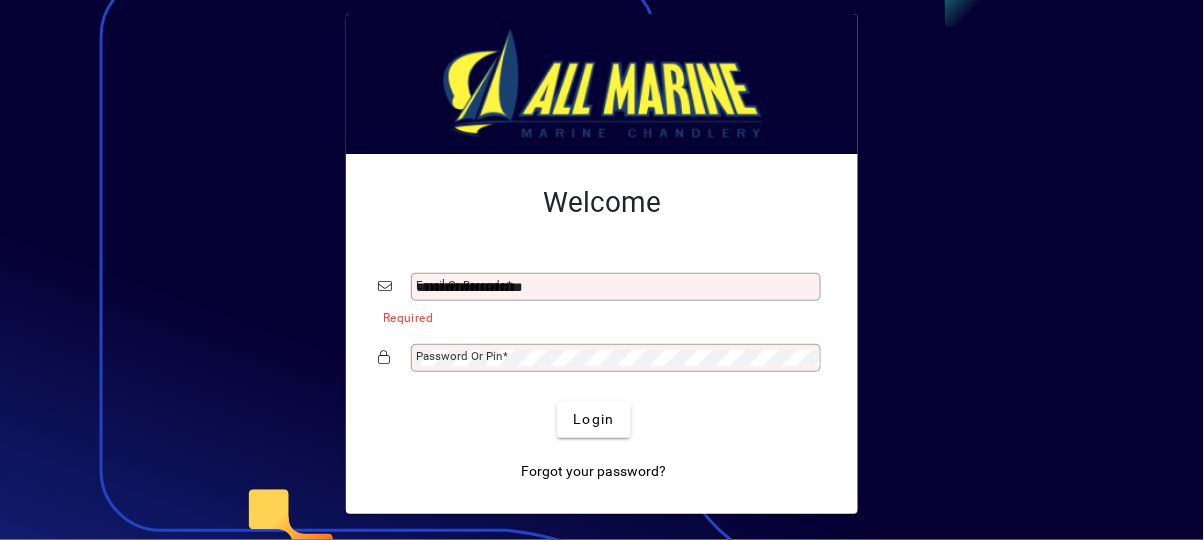 click on "Login" 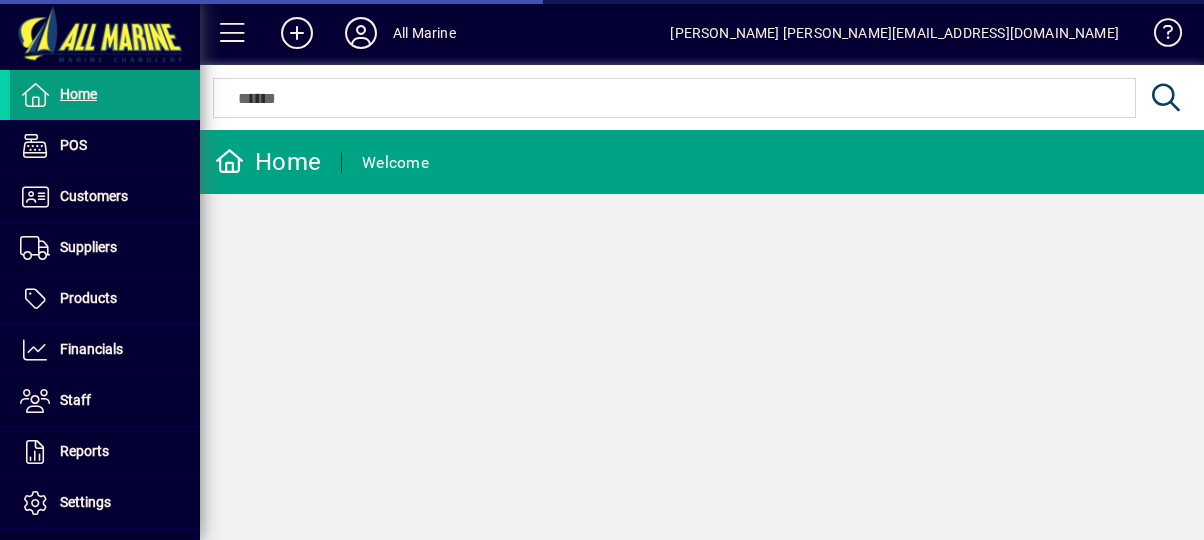 scroll, scrollTop: 0, scrollLeft: 0, axis: both 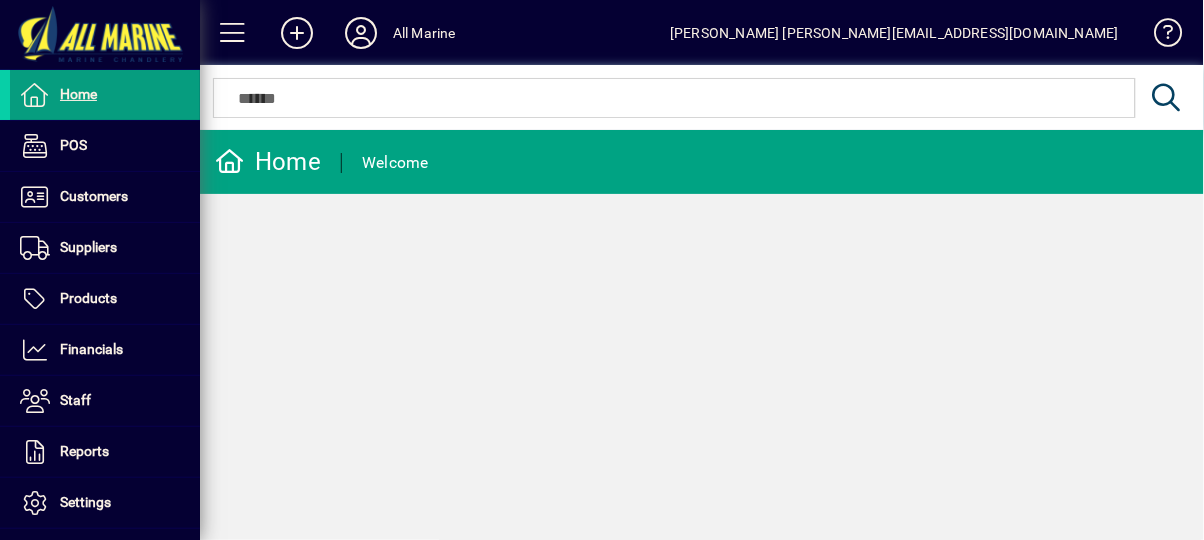click on "Suppliers" at bounding box center [88, 247] 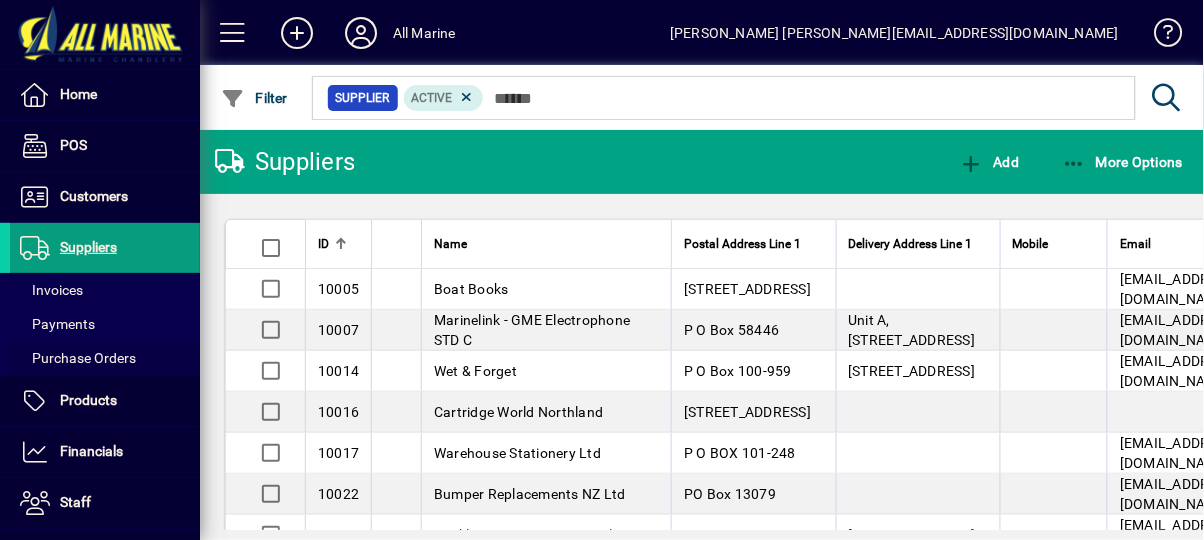 click on "Purchase Orders" at bounding box center (73, 358) 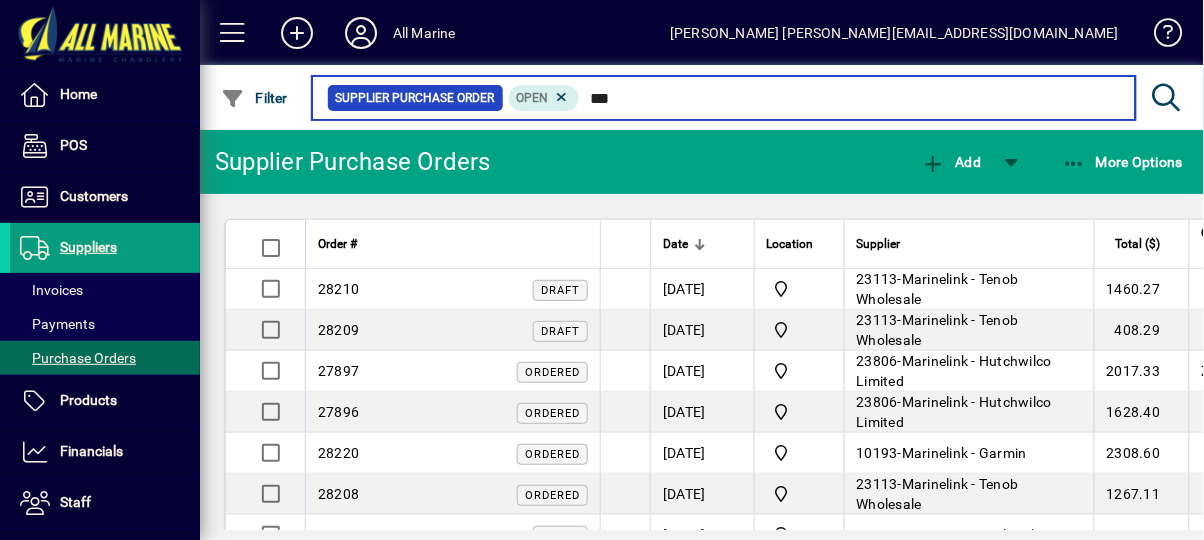 type on "***" 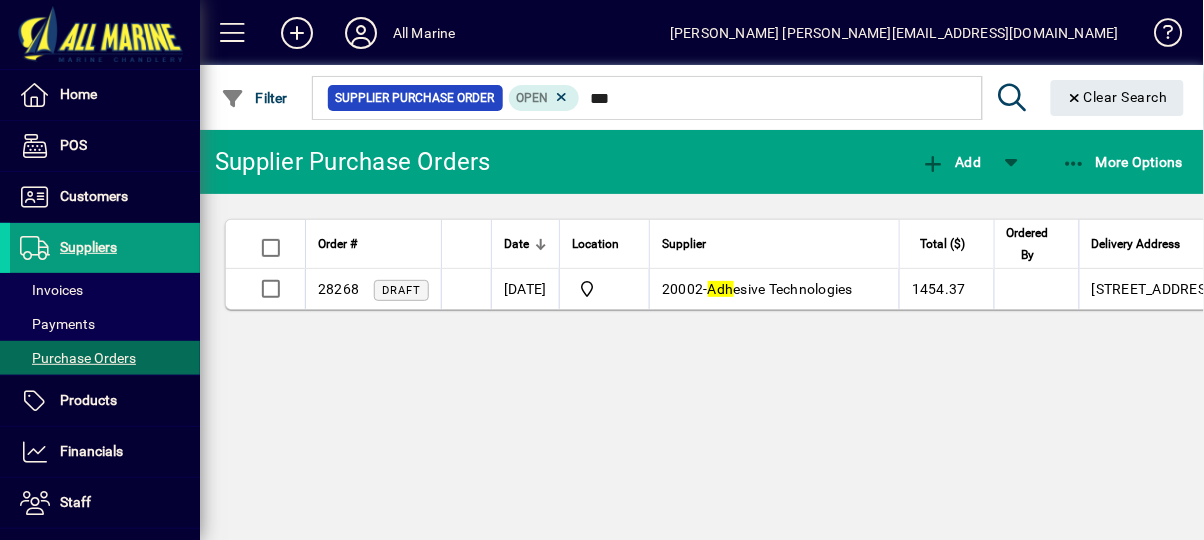 click on "Adh esive Technologies" at bounding box center [780, 289] 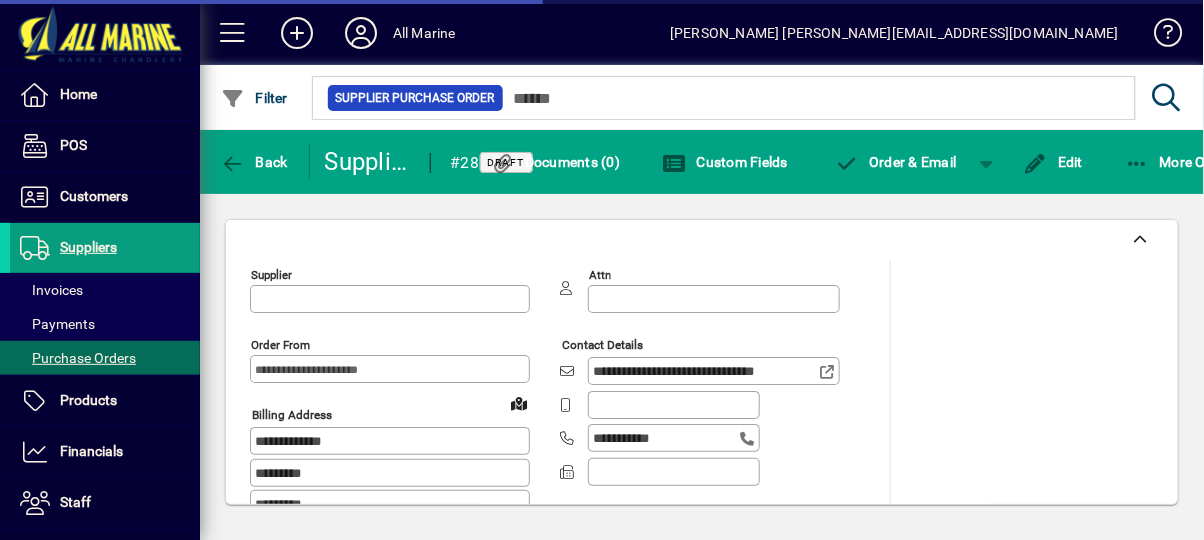 type on "**********" 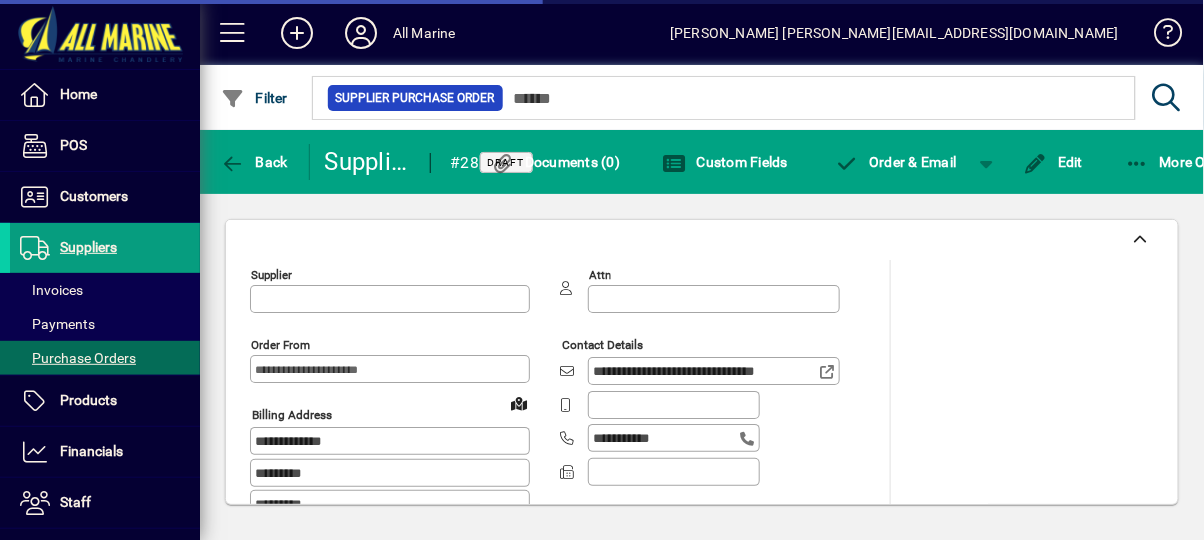 type on "*********" 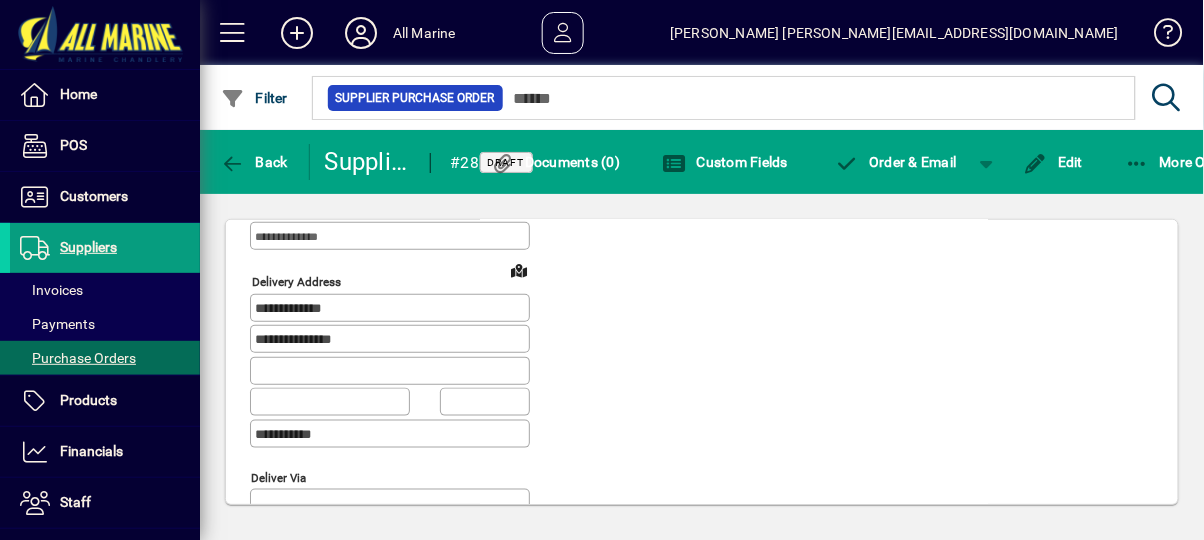 scroll, scrollTop: 477, scrollLeft: 0, axis: vertical 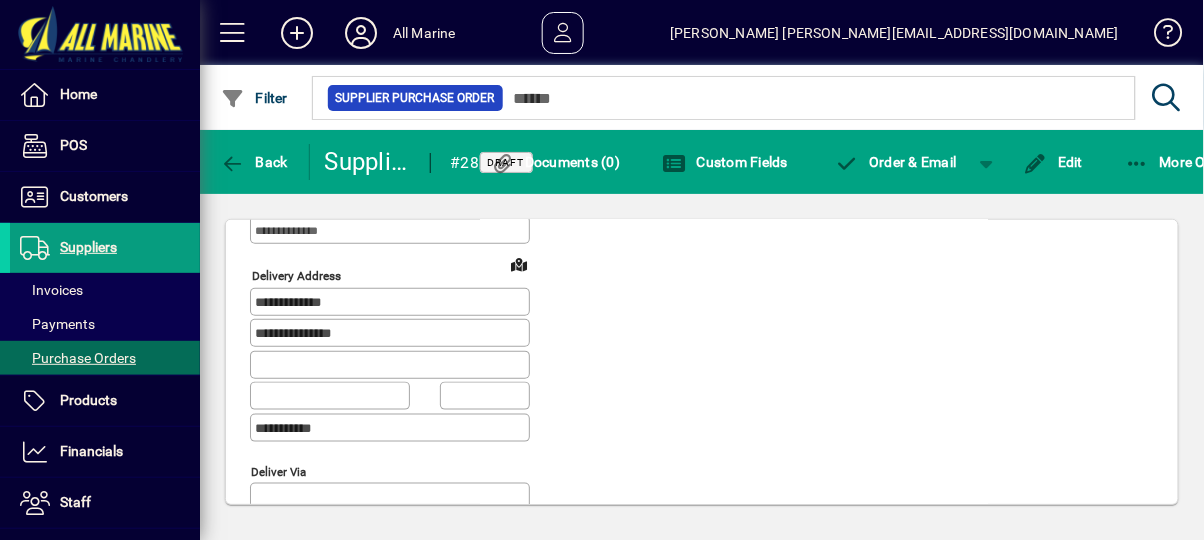 click 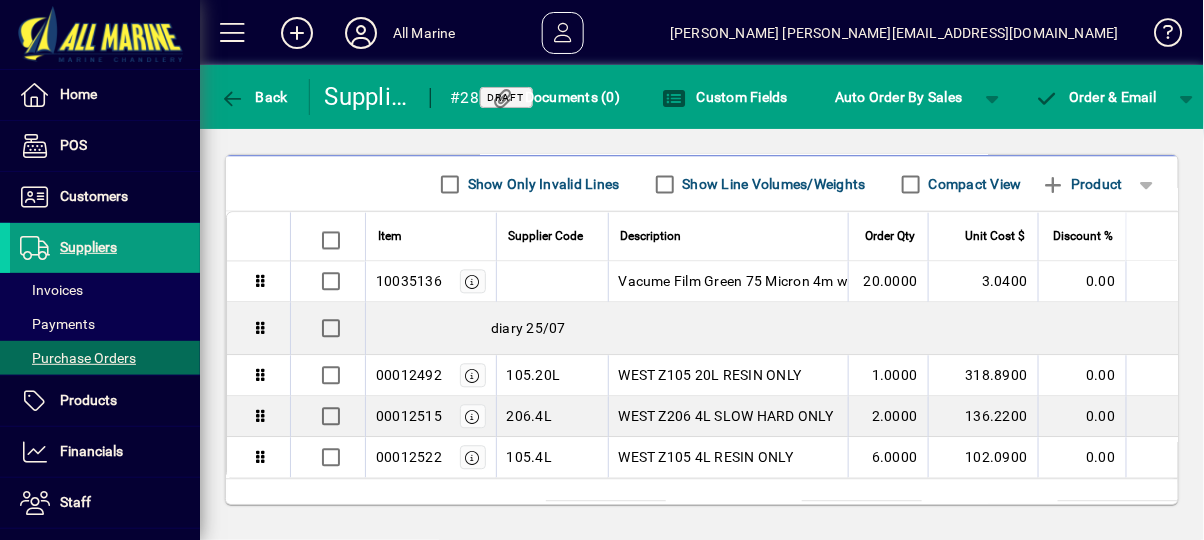 scroll, scrollTop: 985, scrollLeft: 0, axis: vertical 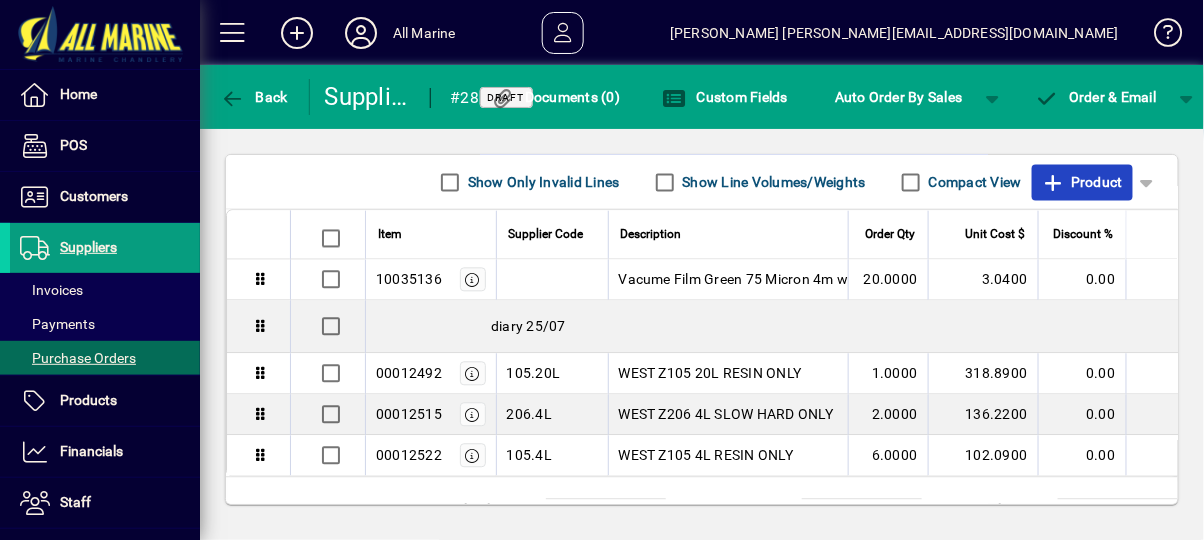 click on "Product" 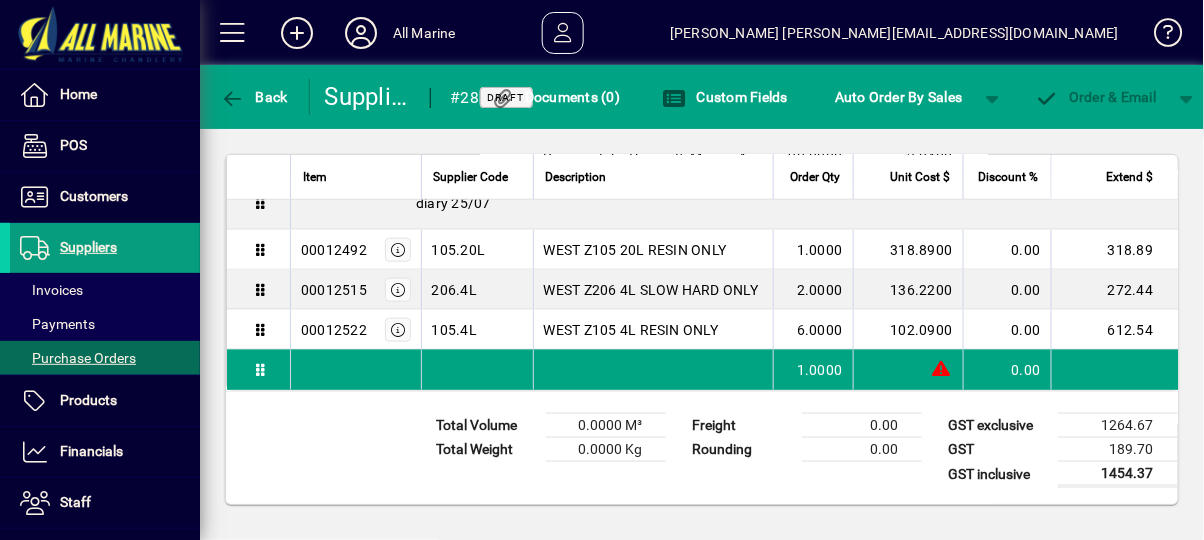 scroll, scrollTop: 174, scrollLeft: 0, axis: vertical 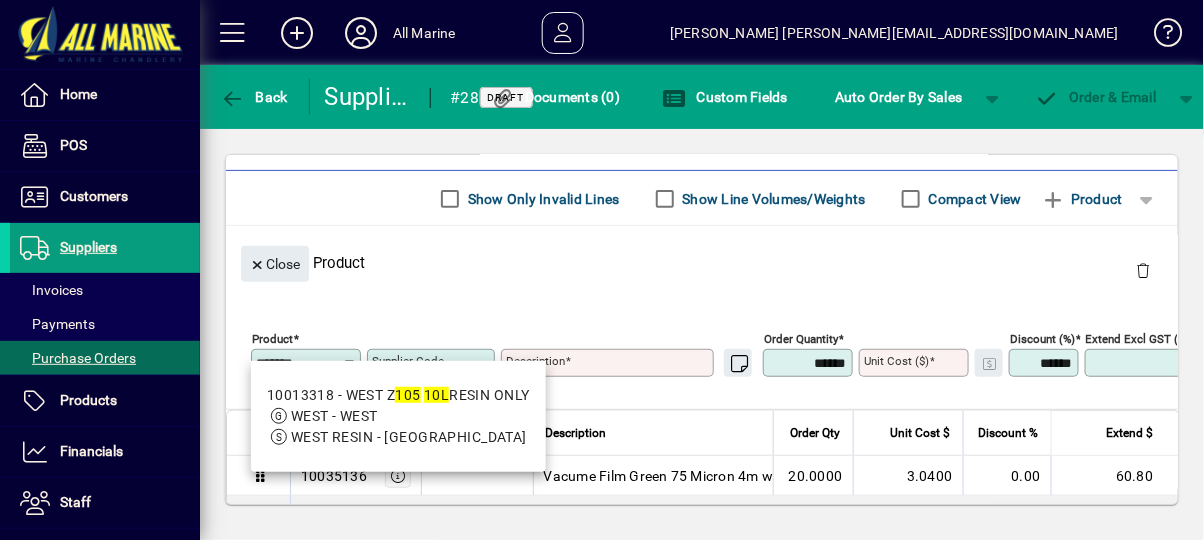 click on "WEST - WEST" at bounding box center (398, 416) 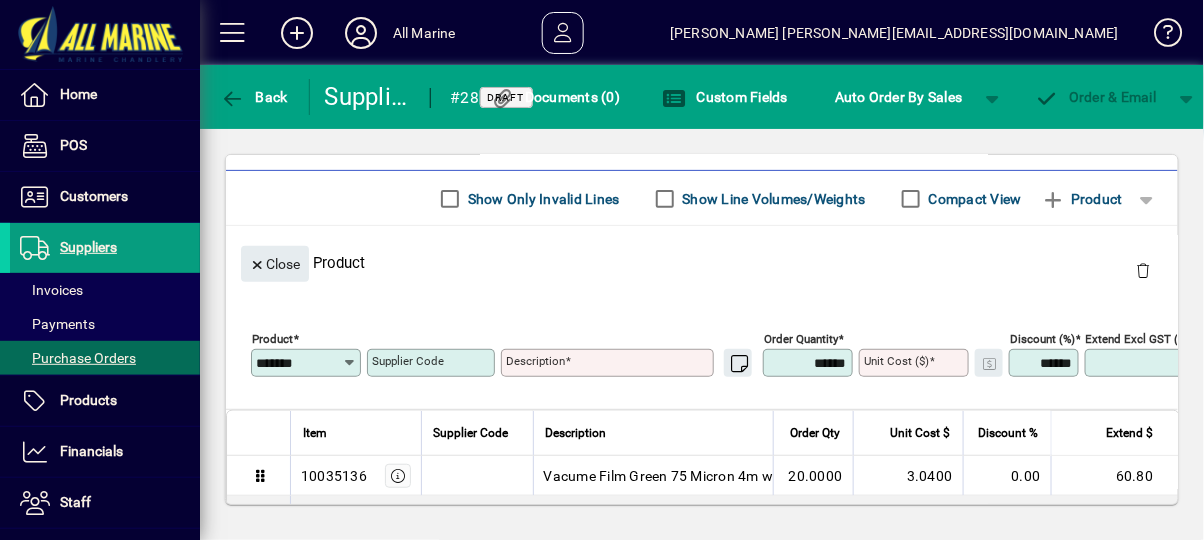 type on "********" 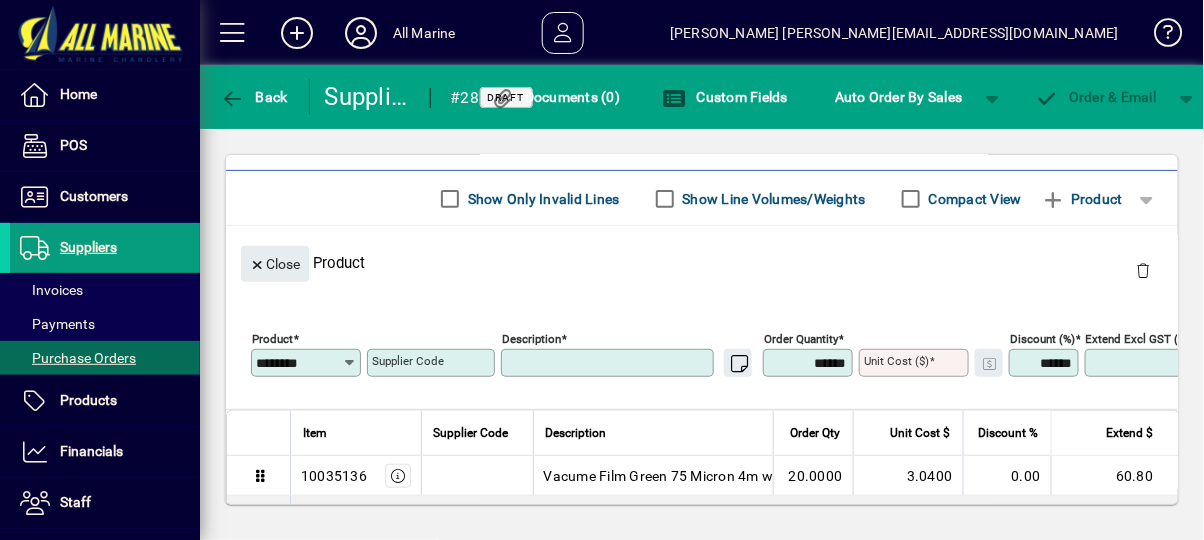 type on "**********" 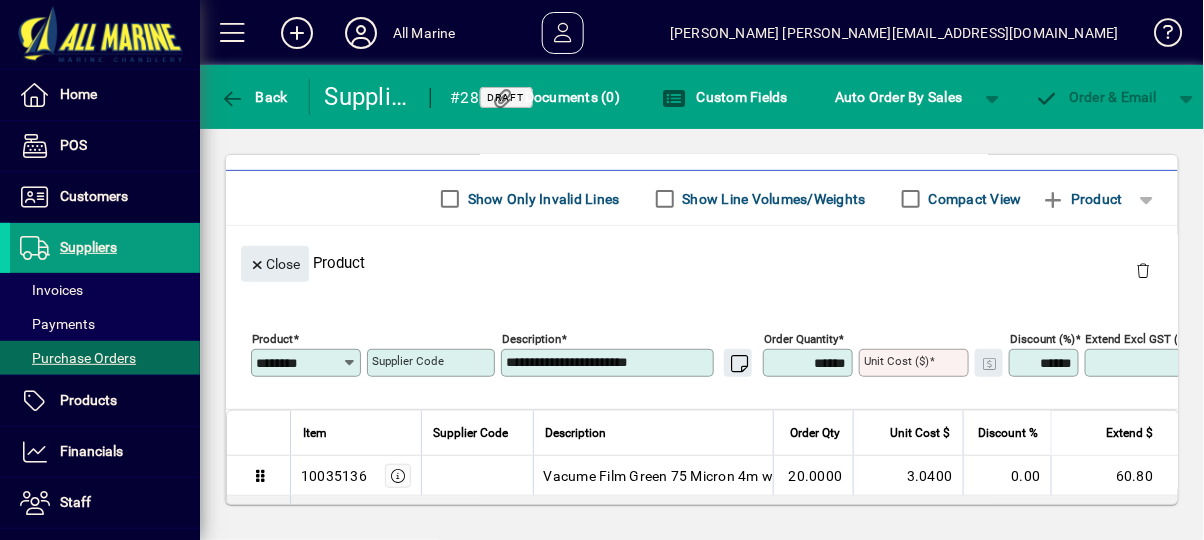 type on "********" 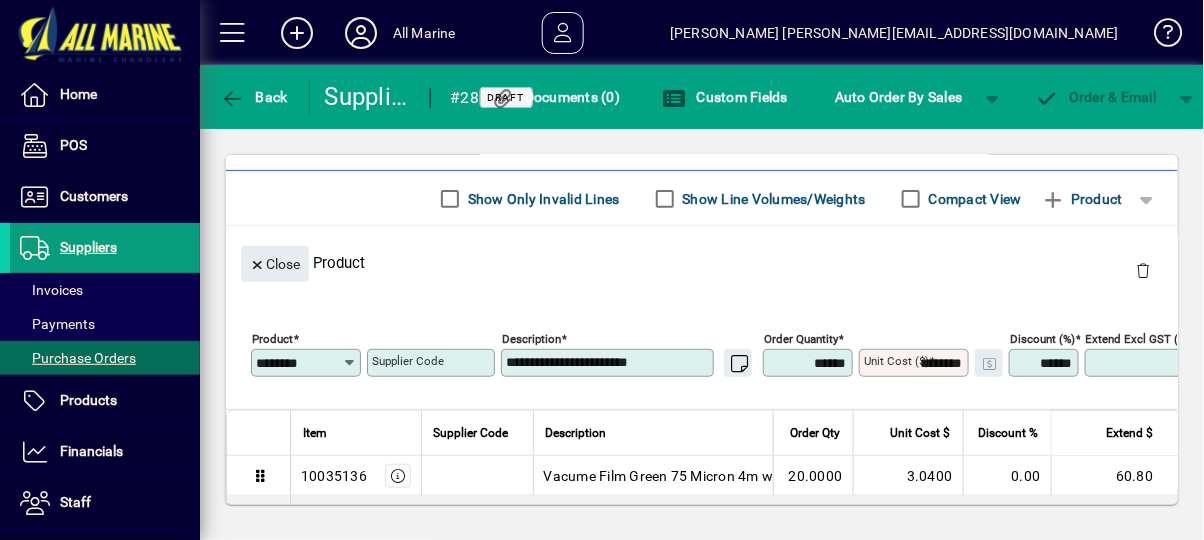 type on "******" 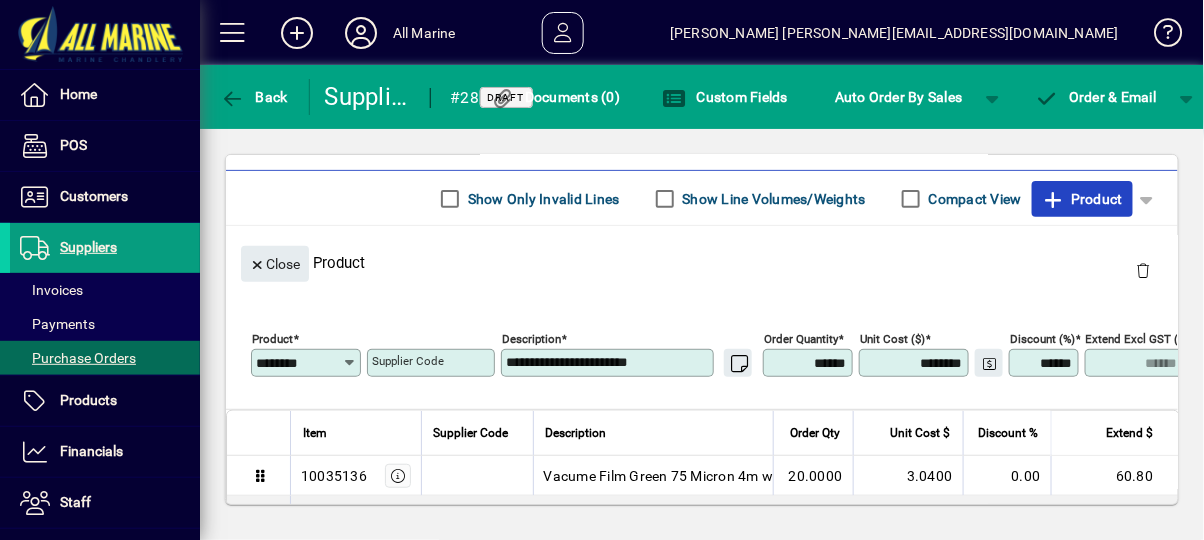 click on "Product" 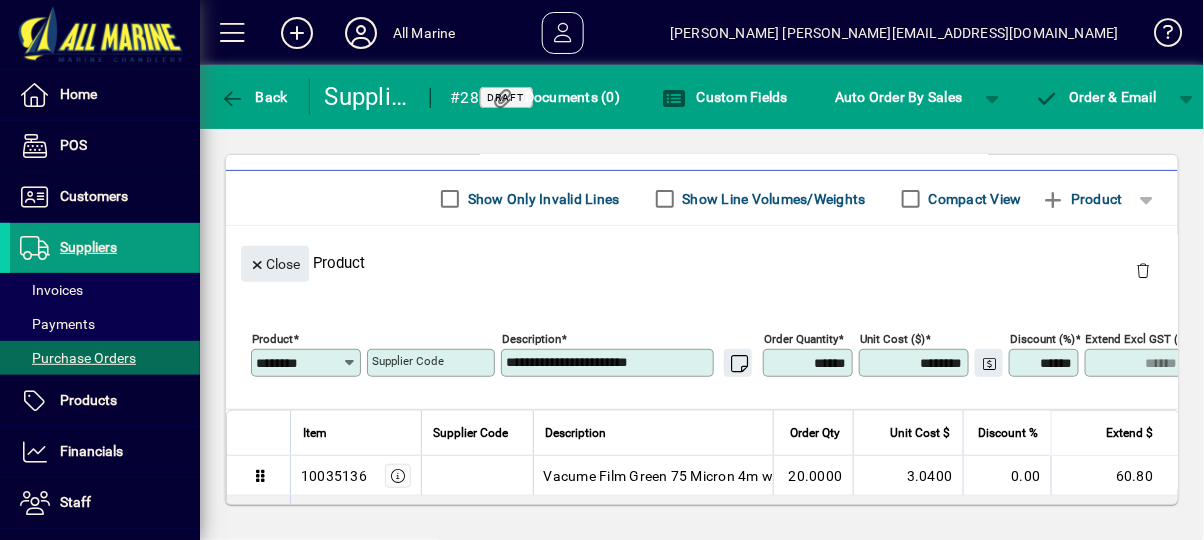 type 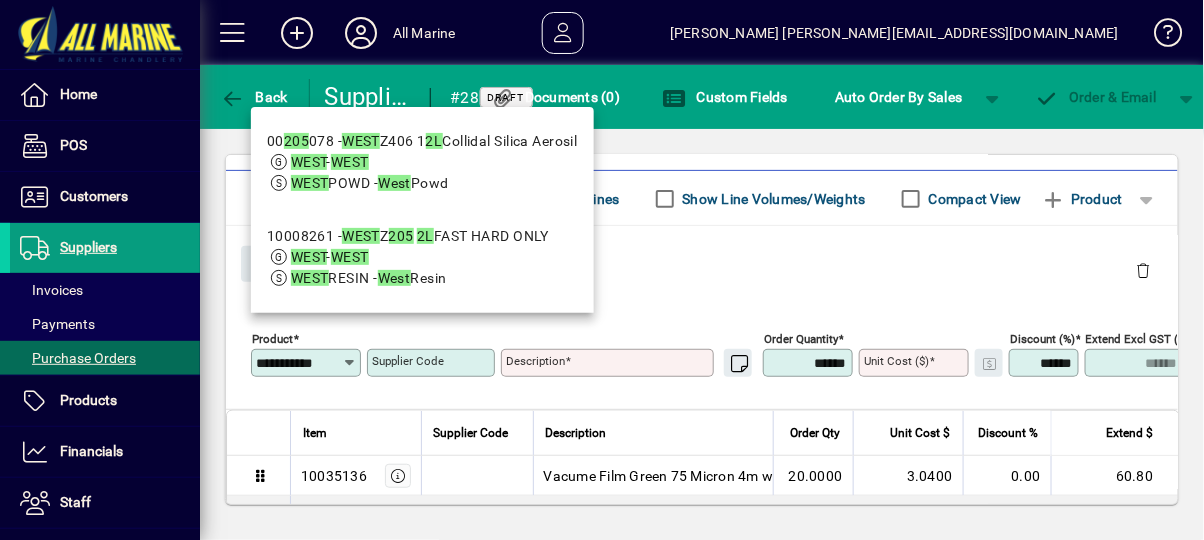 click on "WEST  -  WEST" at bounding box center (408, 257) 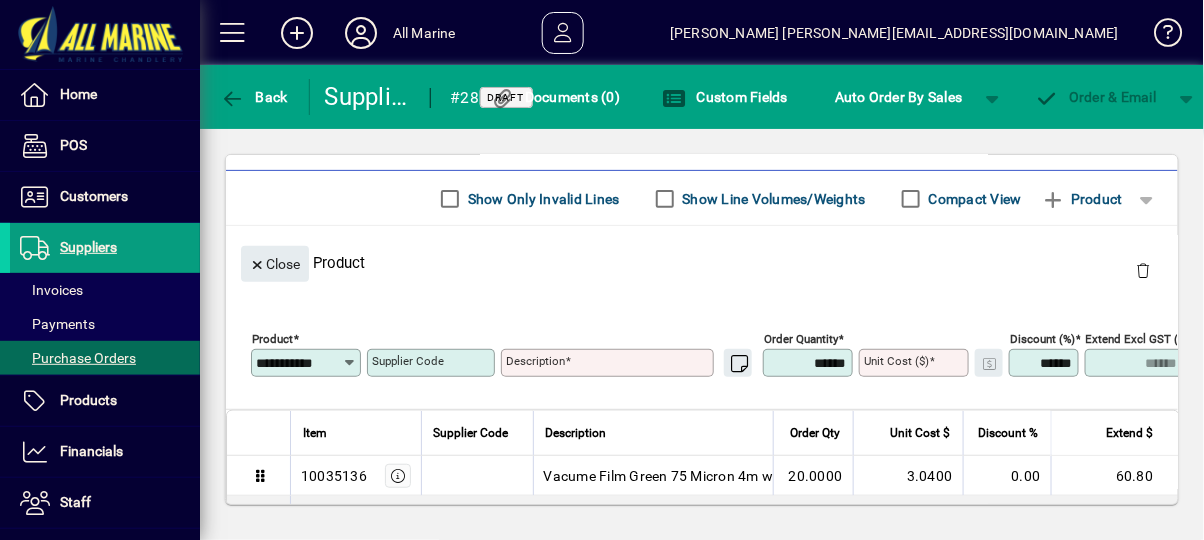 type on "********" 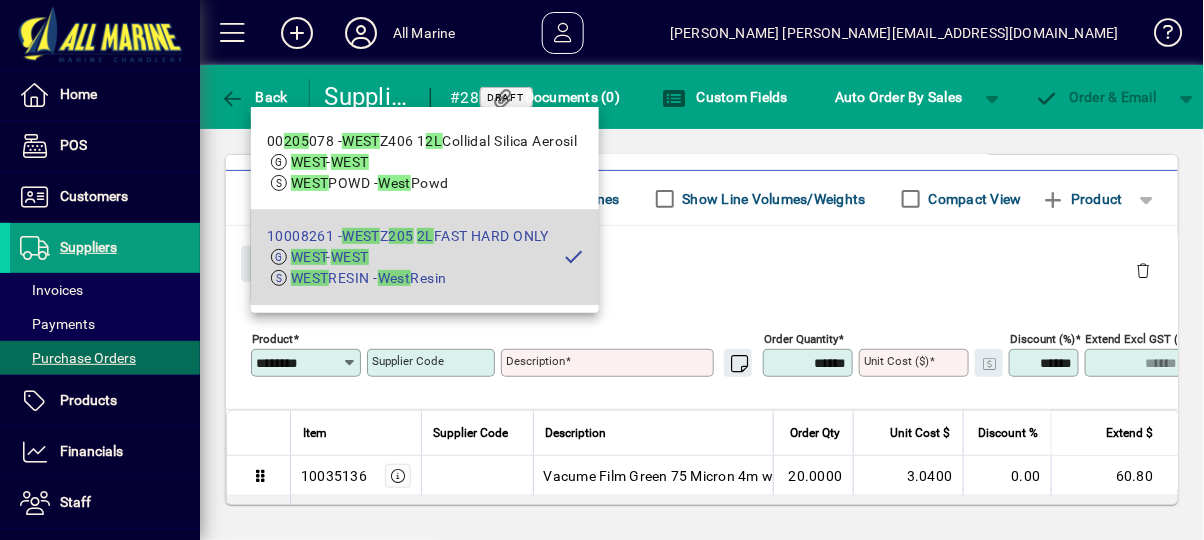 type on "**********" 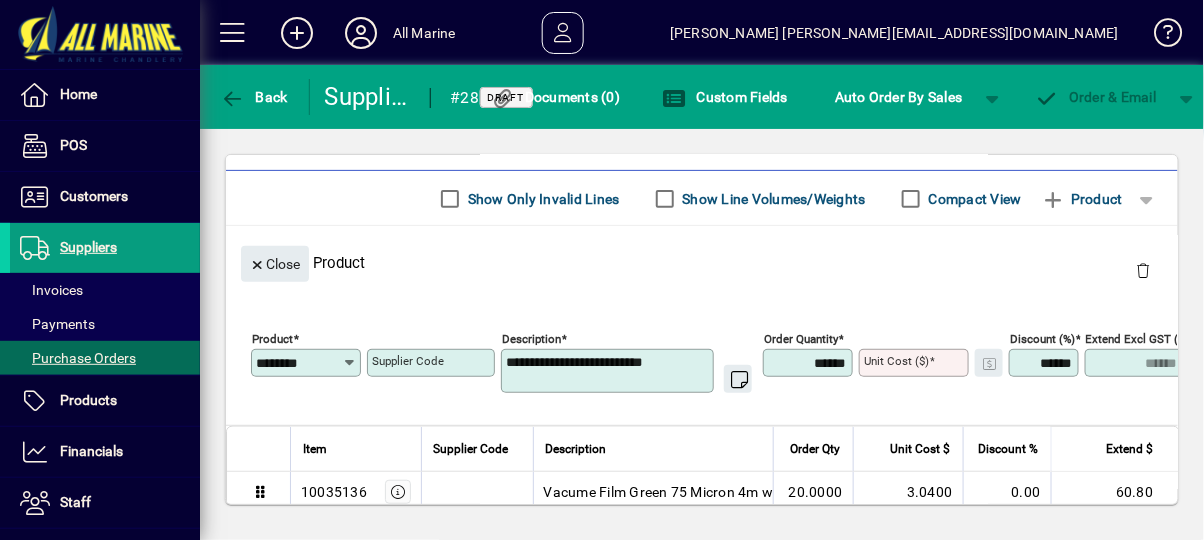 type on "******" 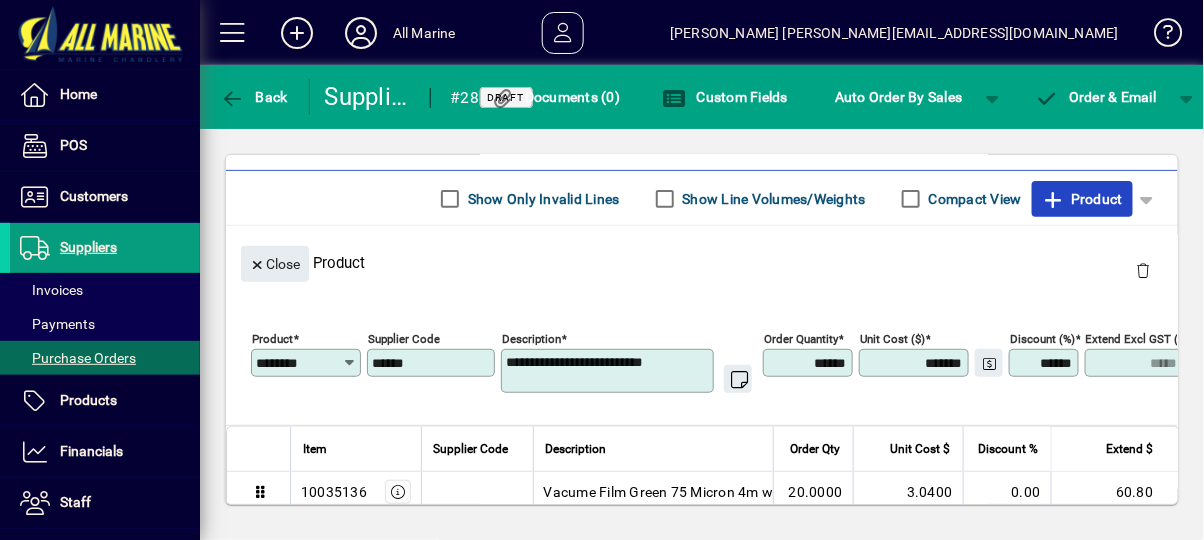 click on "Product" 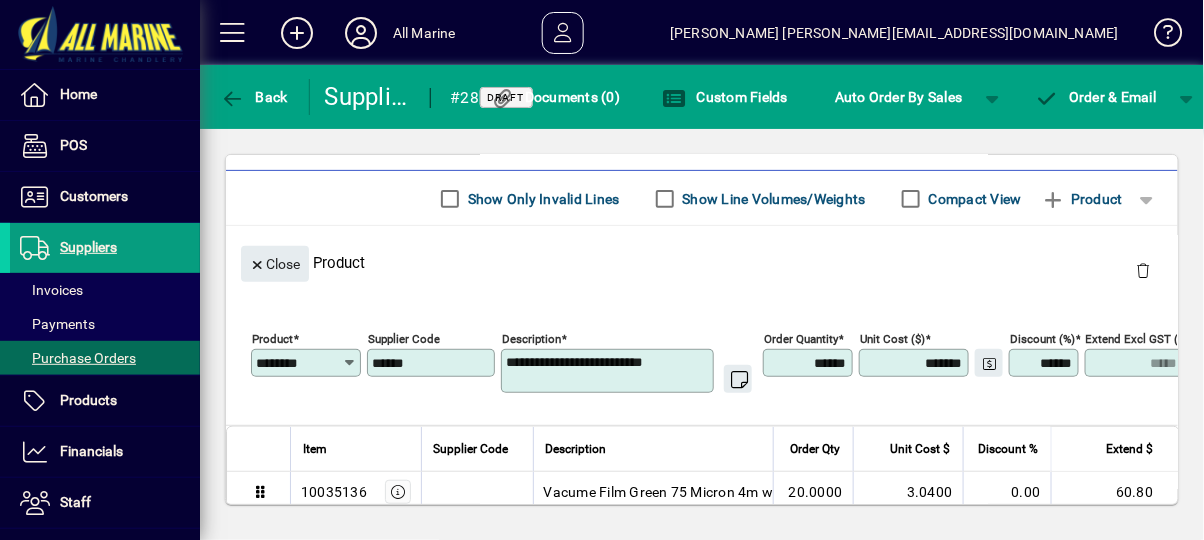 type 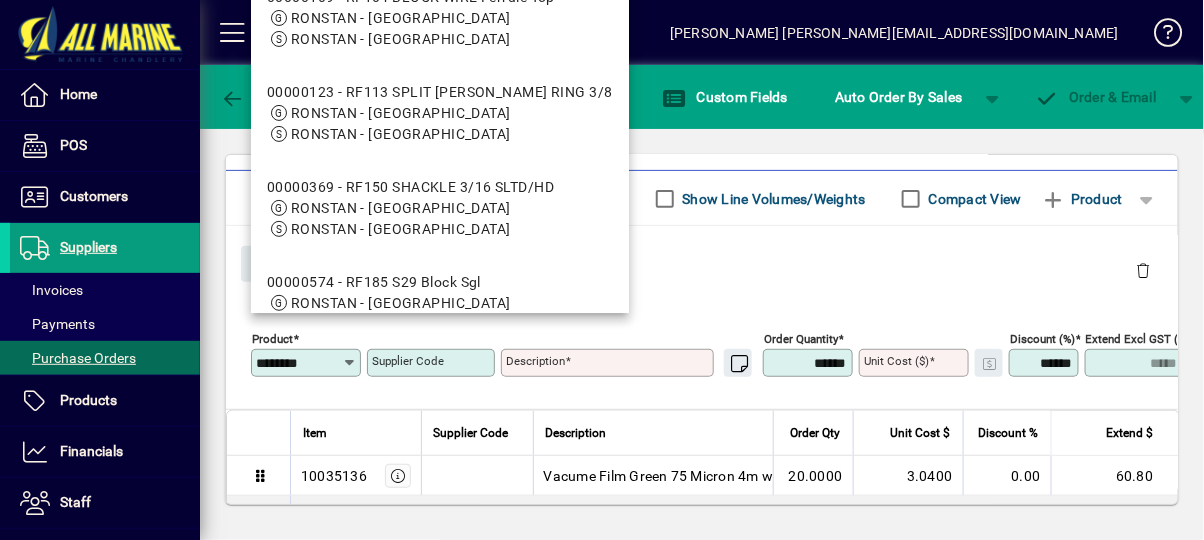 type on "********" 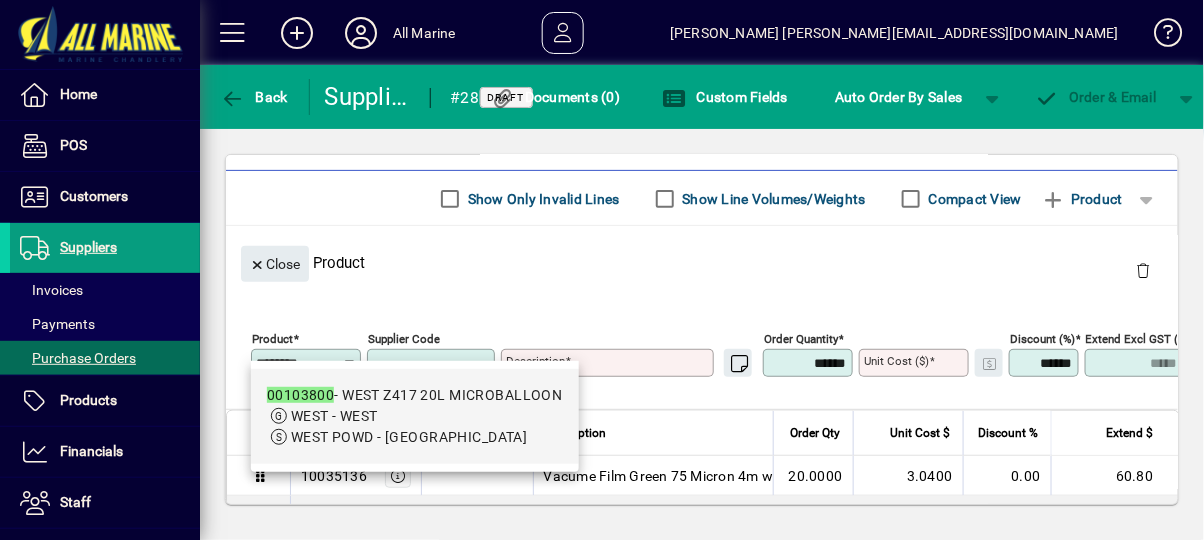 click on "WEST - WEST" at bounding box center [415, 416] 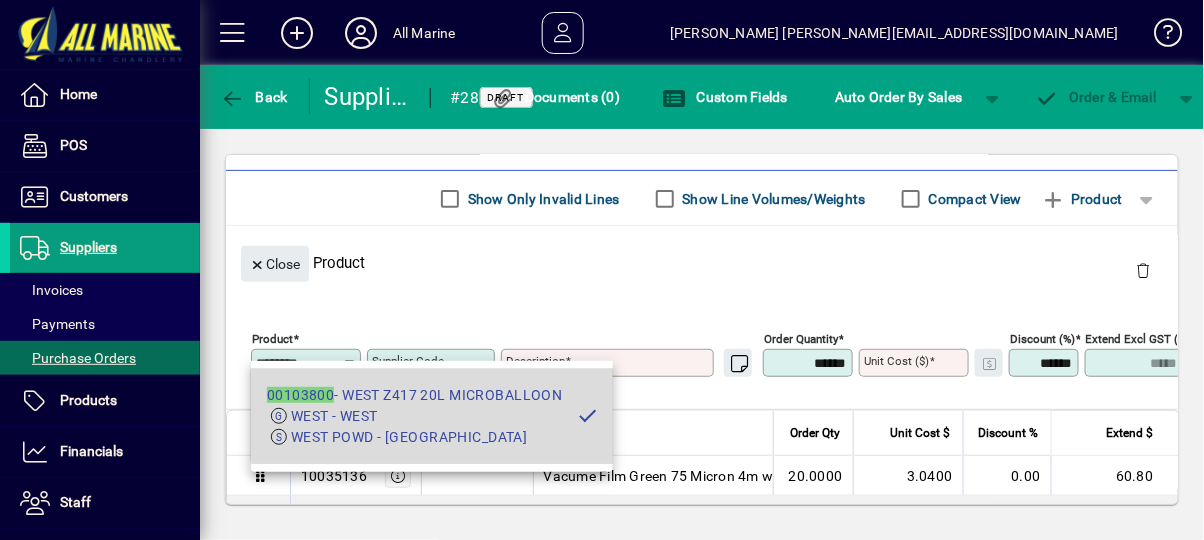 type on "**********" 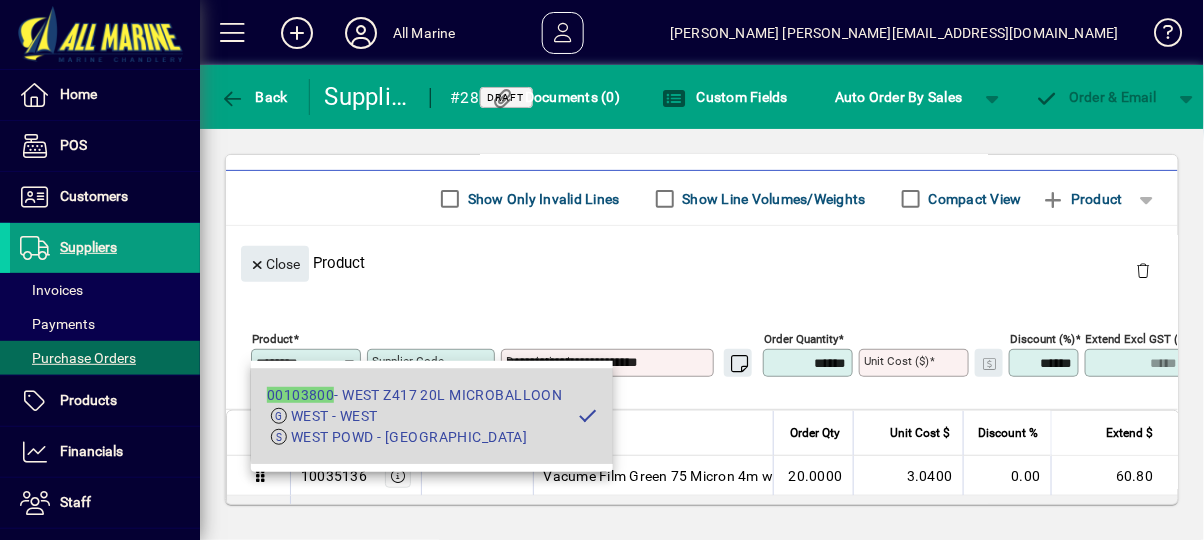 type on "******" 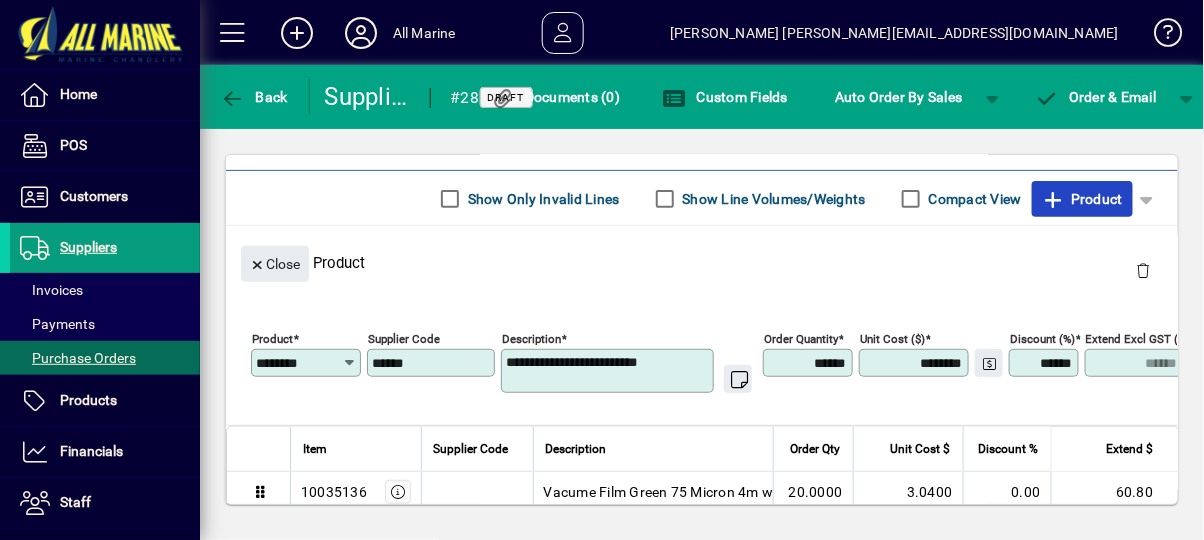 click on "Product" 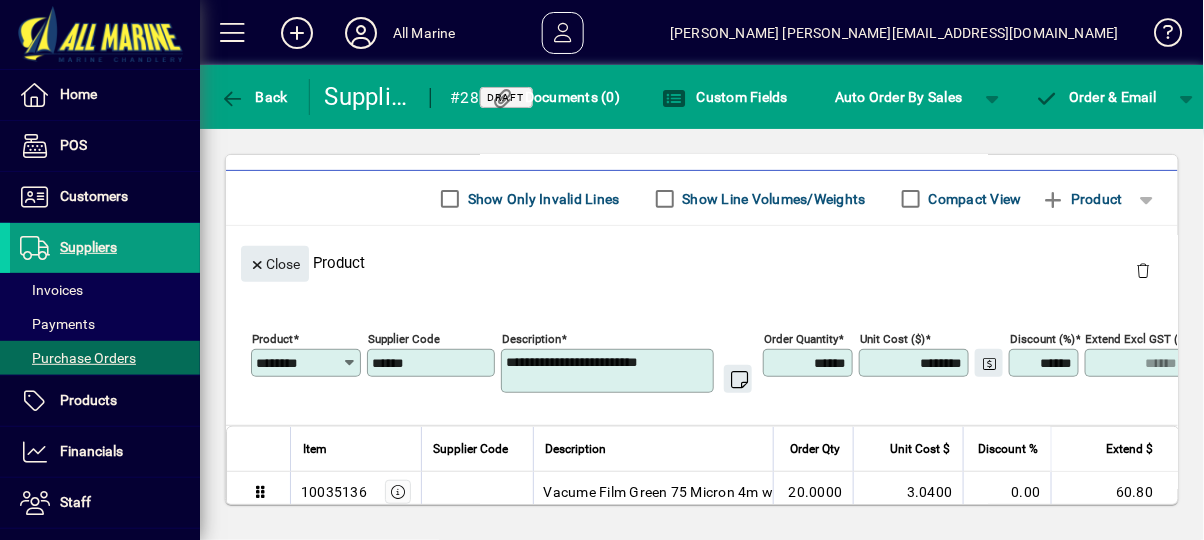 type 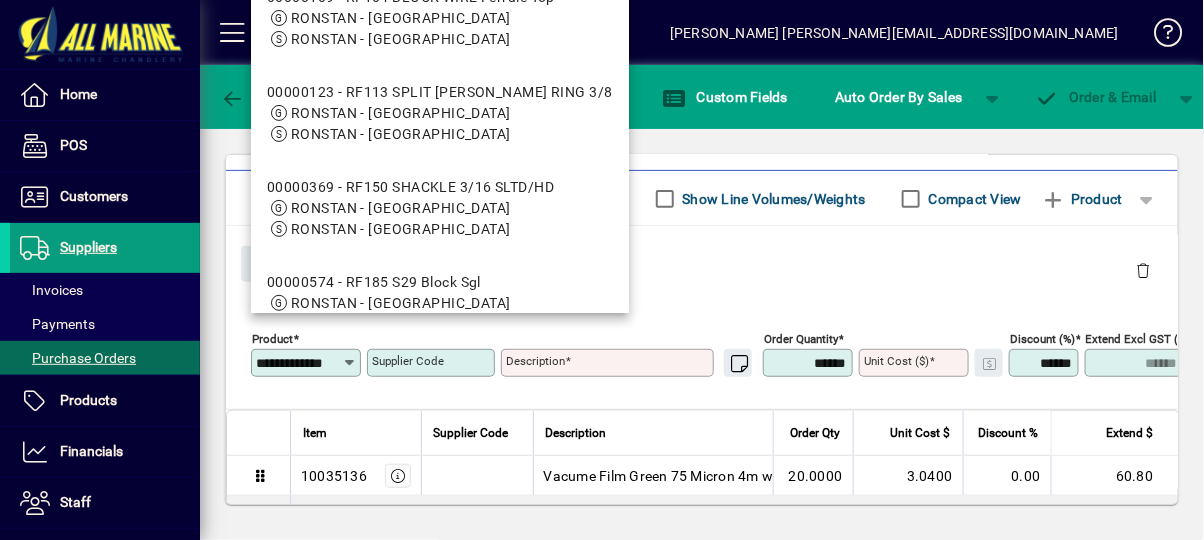 scroll, scrollTop: 0, scrollLeft: 18, axis: horizontal 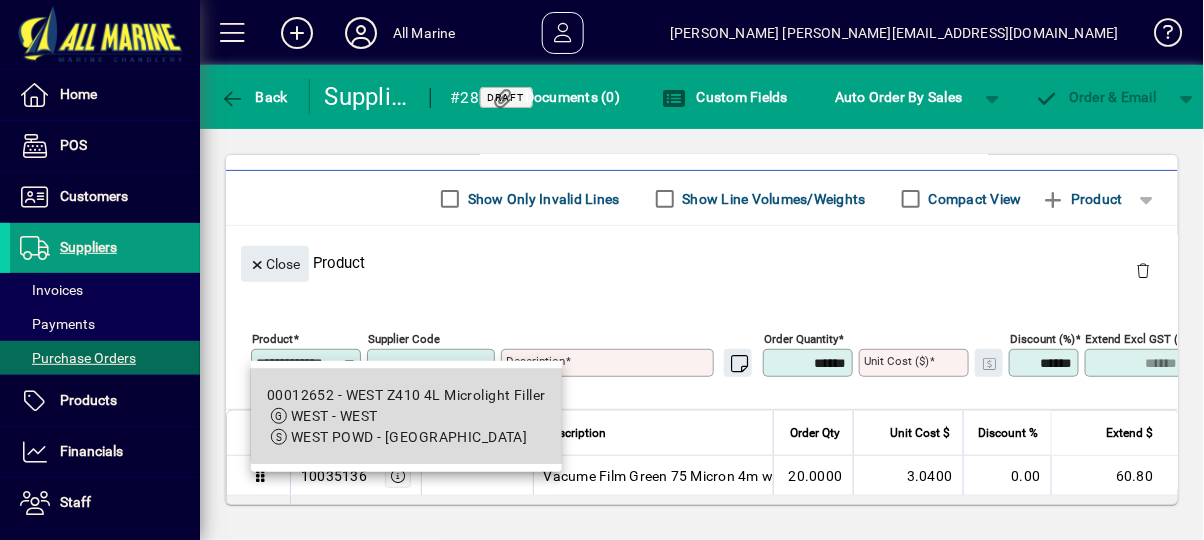 click on "WEST - WEST" at bounding box center [406, 416] 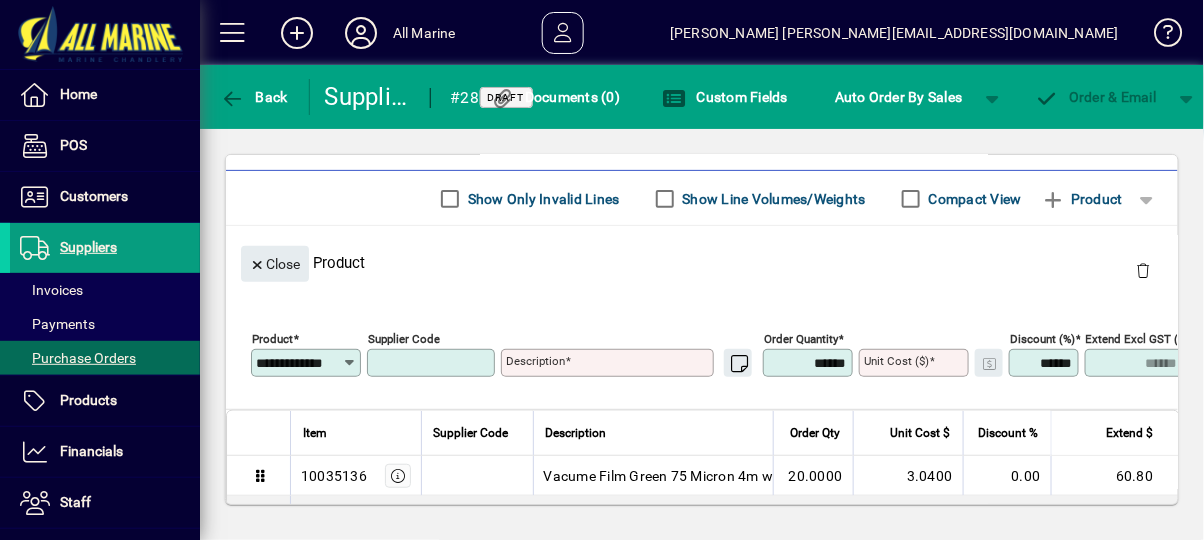 type on "********" 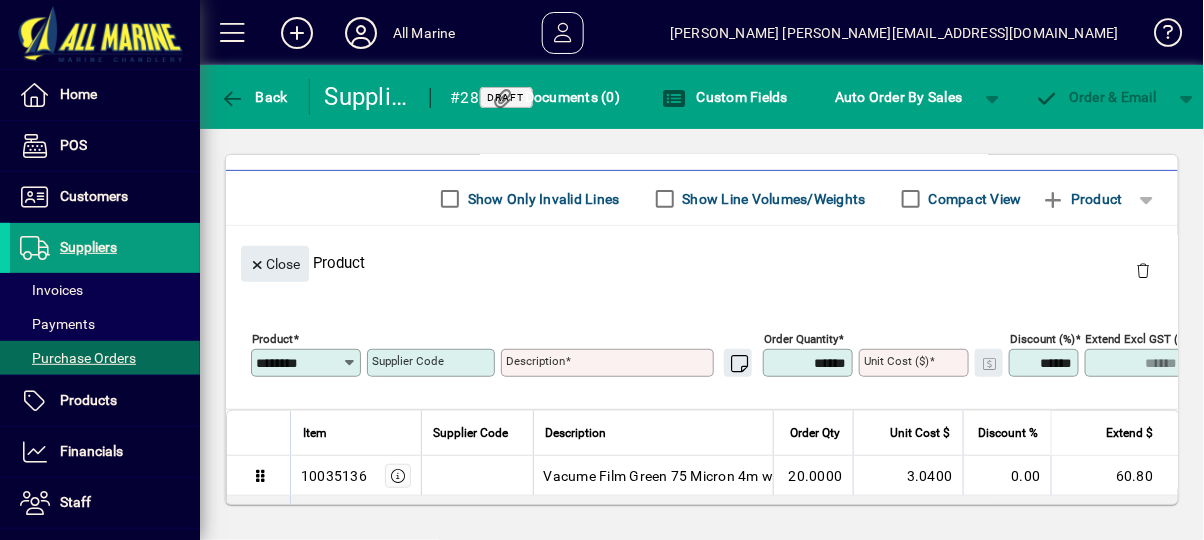type on "**********" 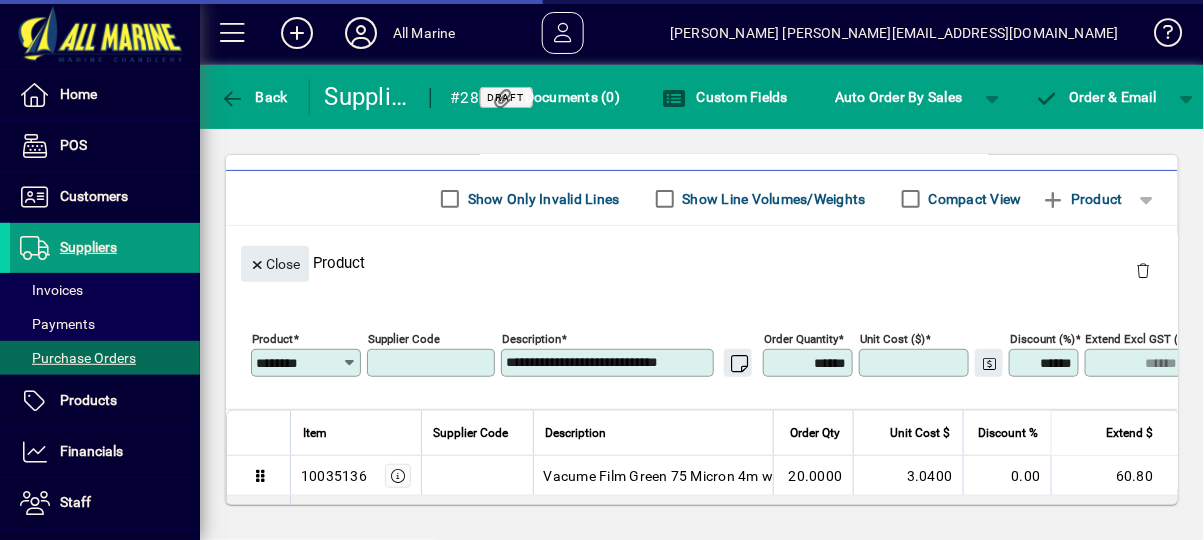 type on "*****" 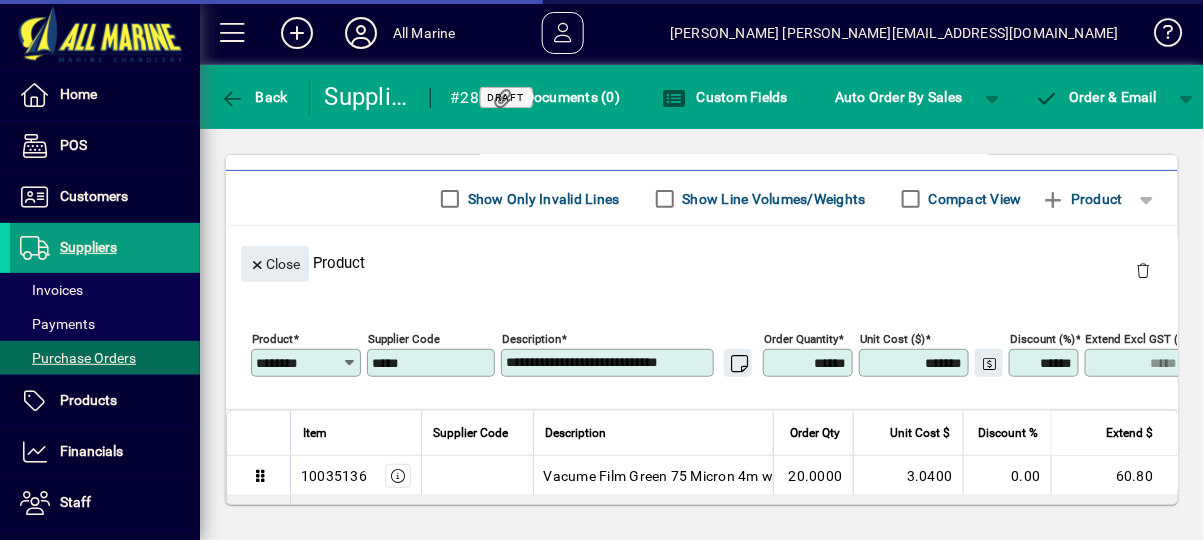 click on "******" at bounding box center [810, 363] 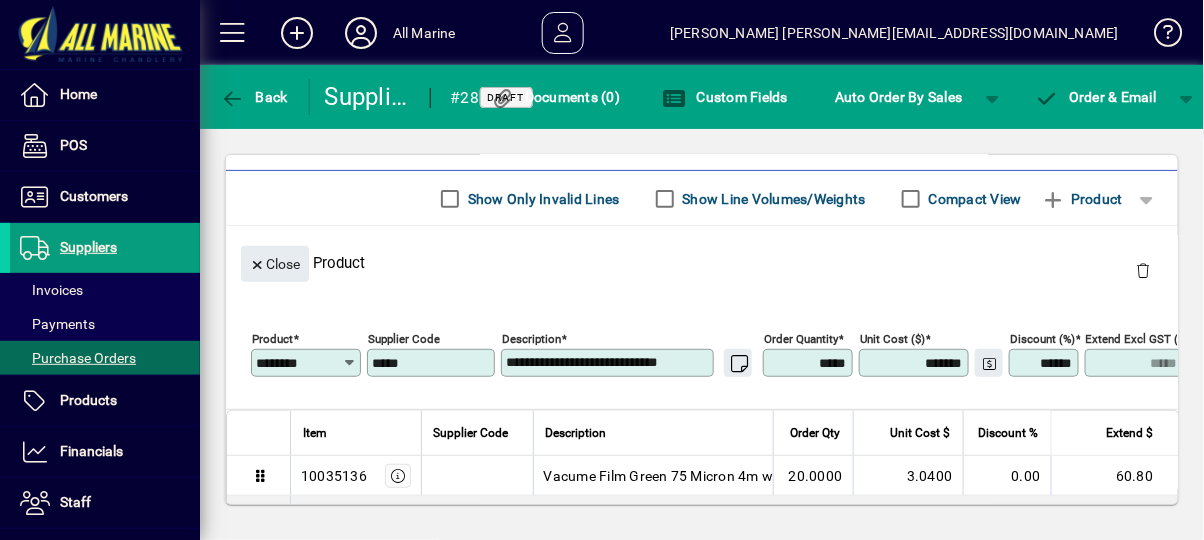 type on "******" 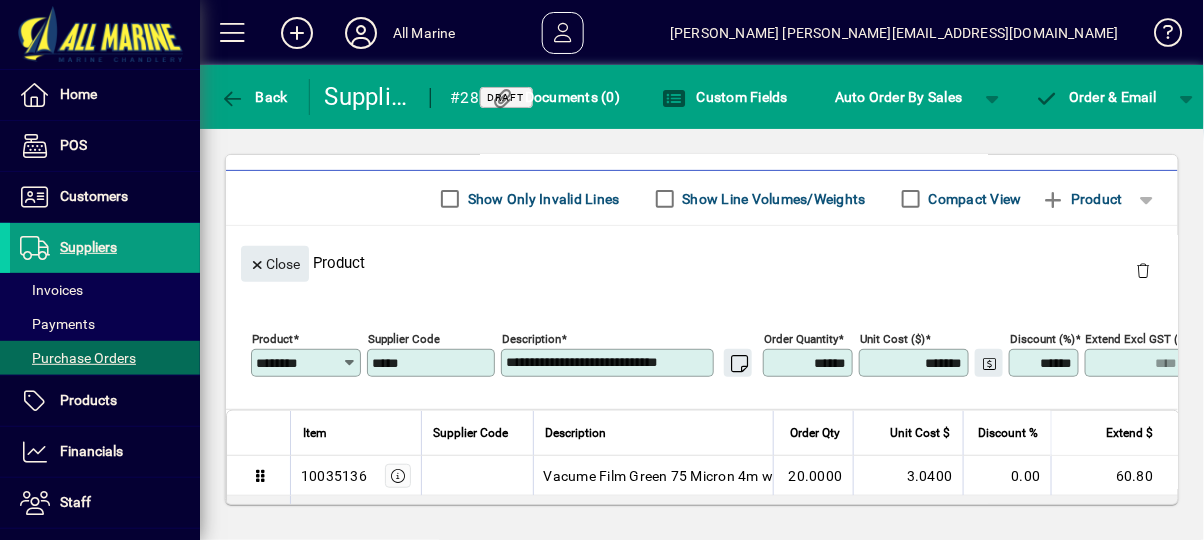 type on "*****" 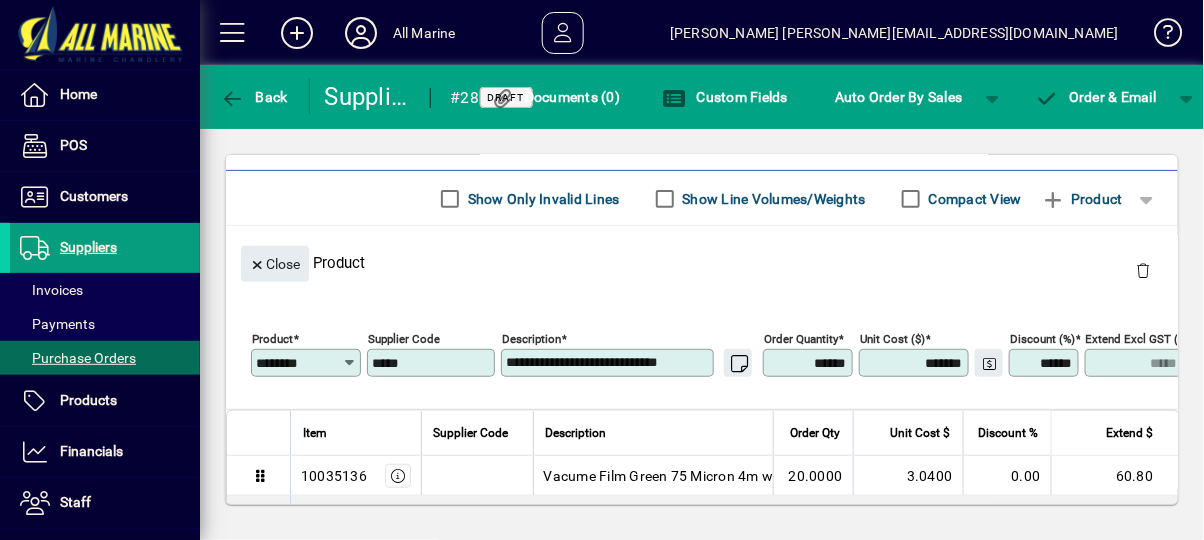 type on "******" 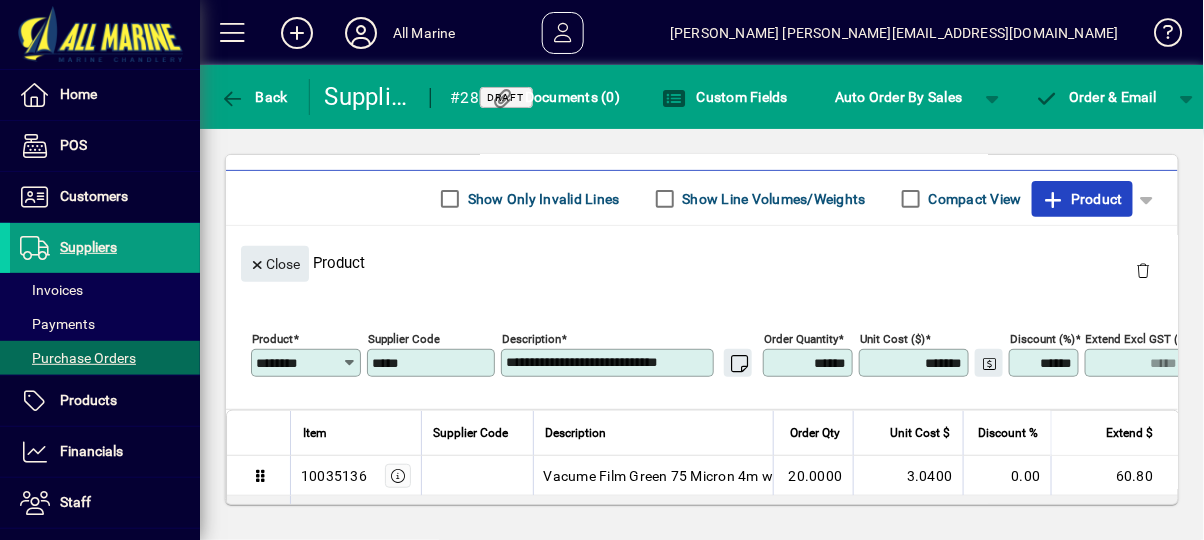 click on "Product" 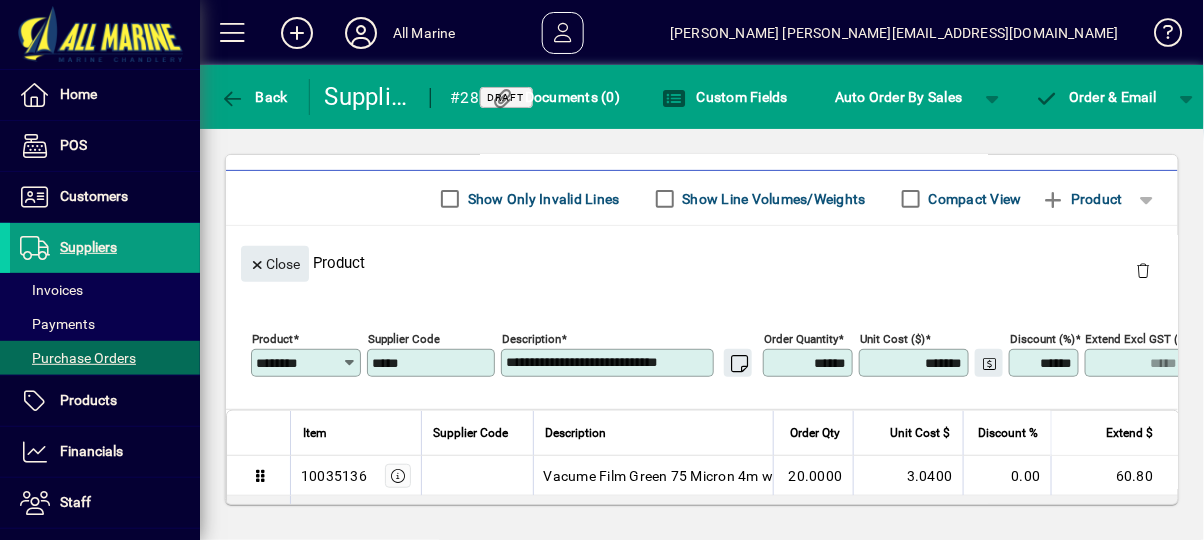 type 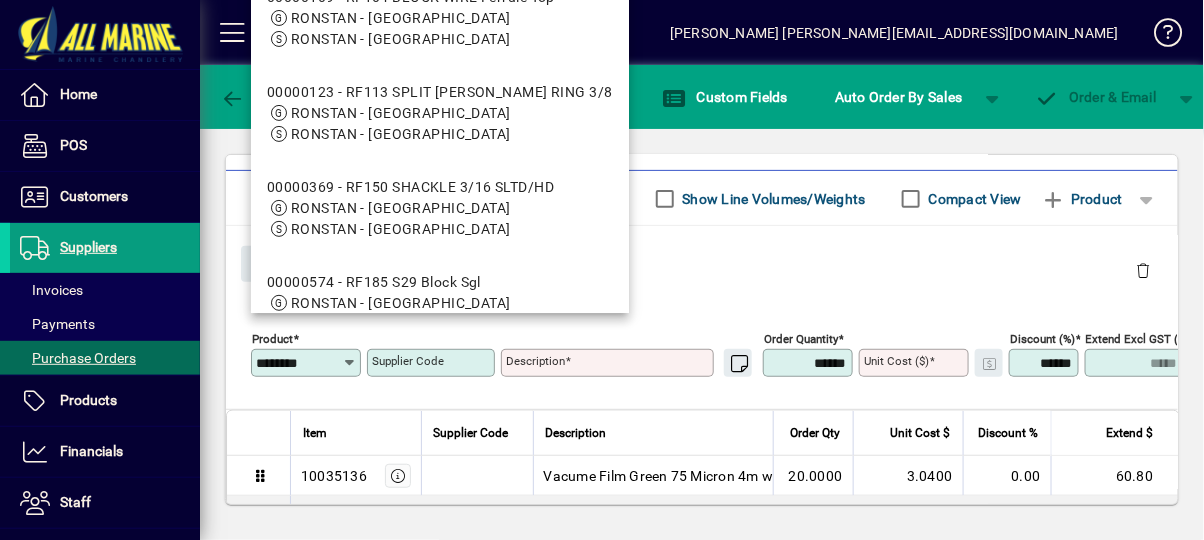 type on "********" 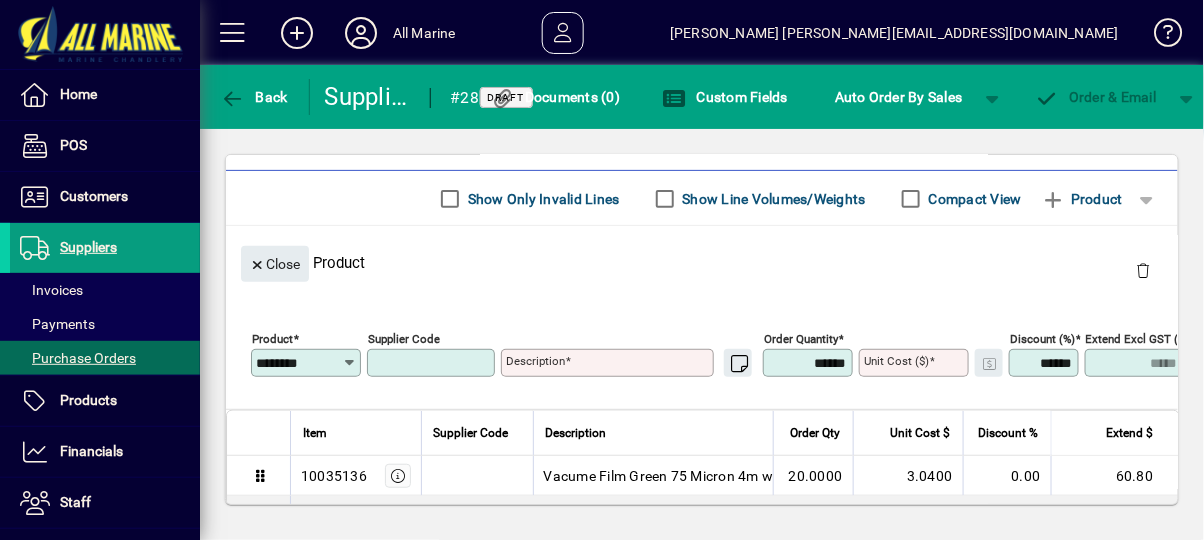 click on "******" at bounding box center (810, 363) 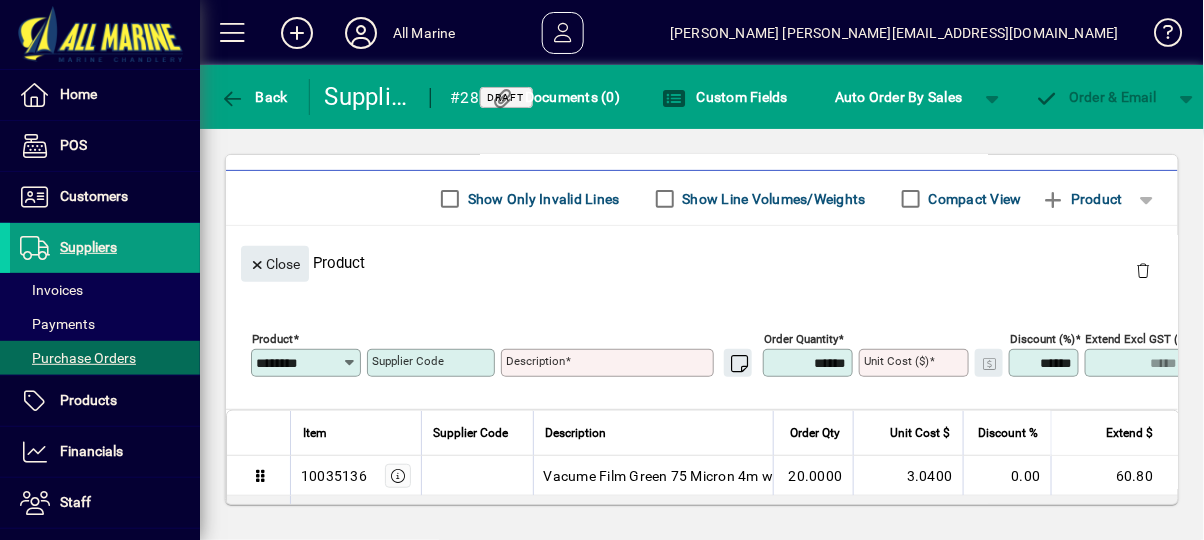 type on "**********" 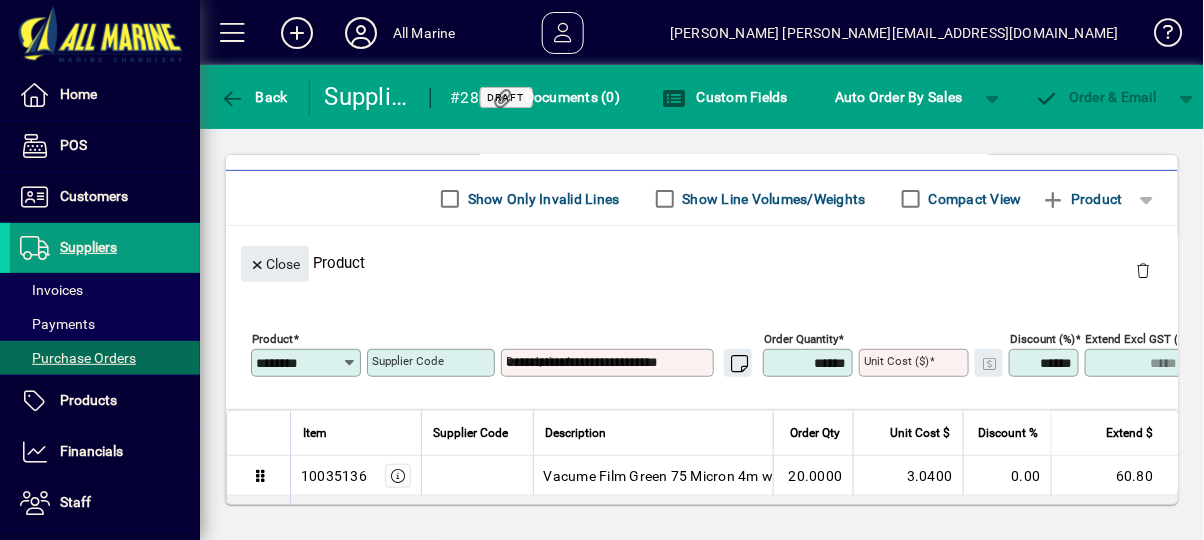 type on "**********" 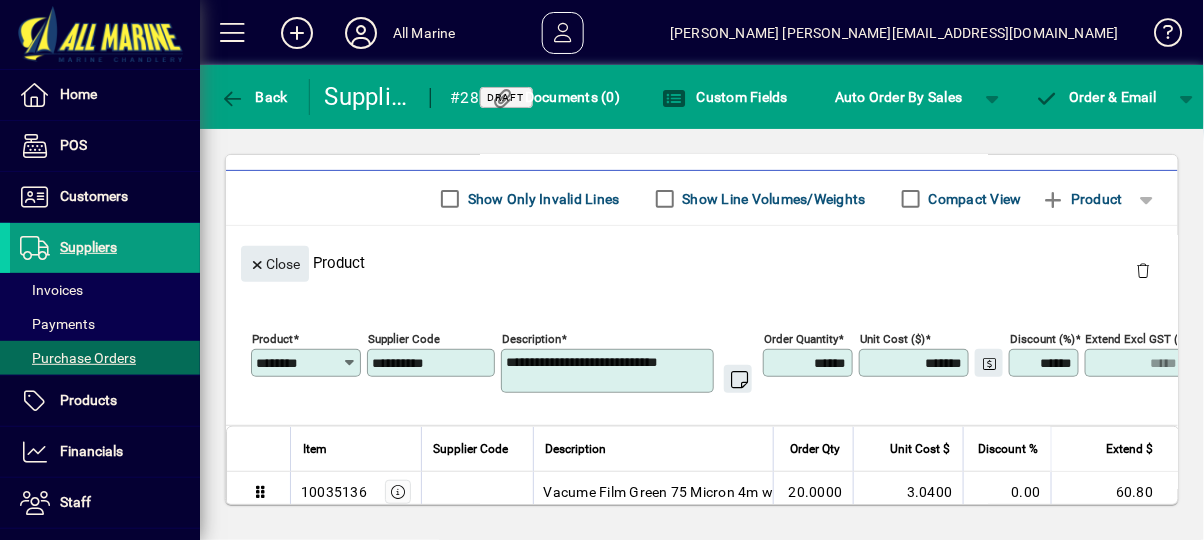 type on "*****" 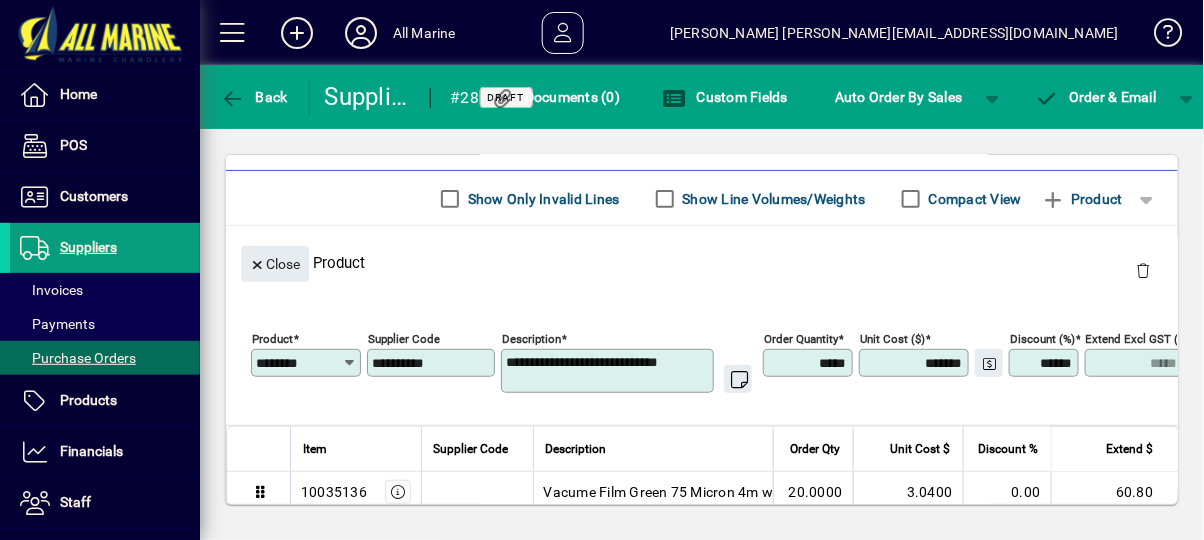 type on "****" 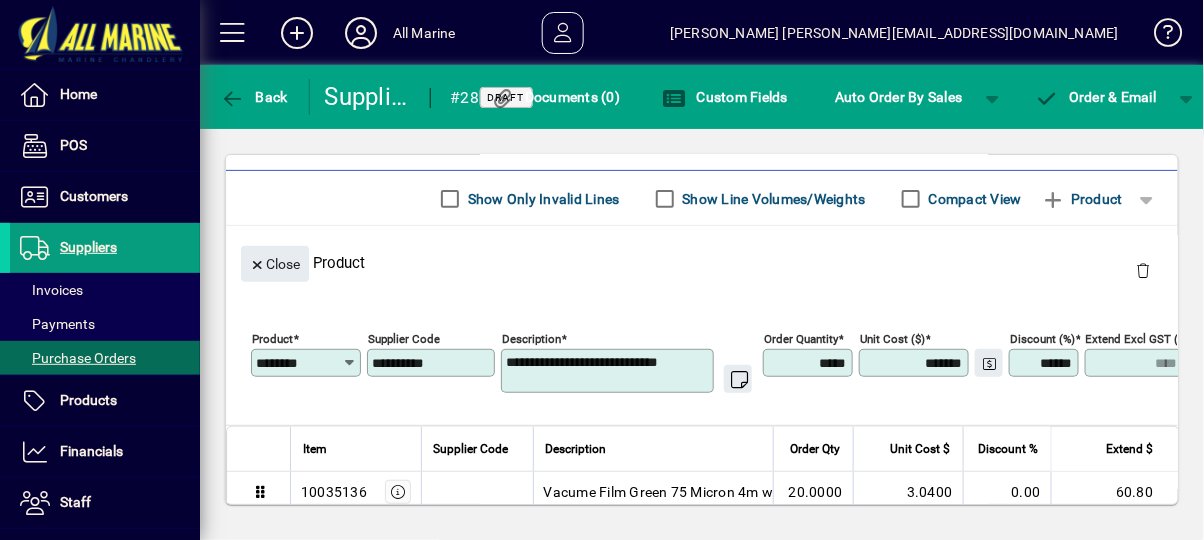 type on "******" 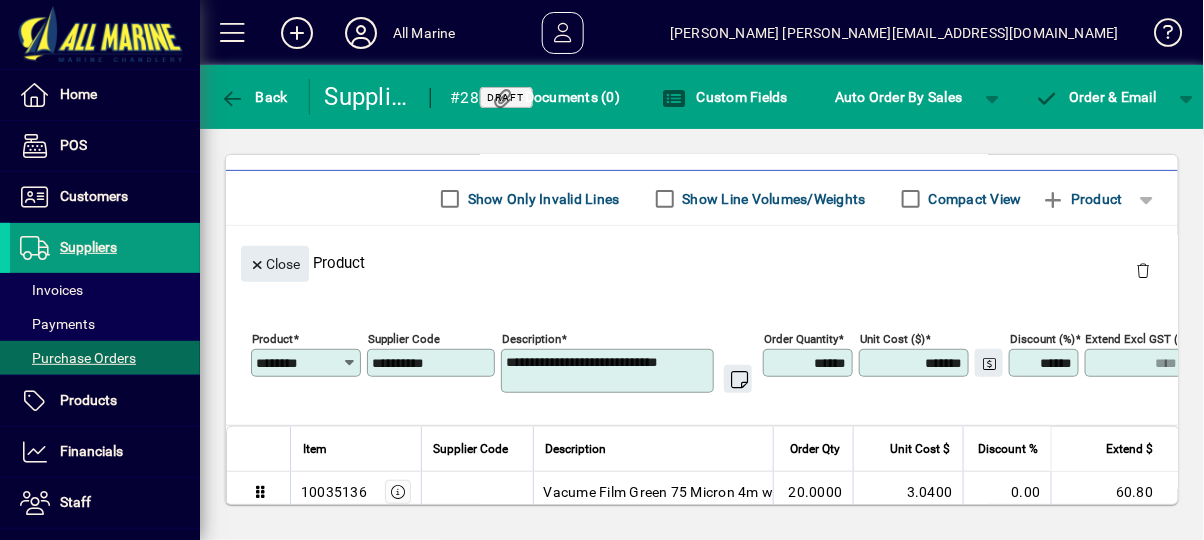 type on "*****" 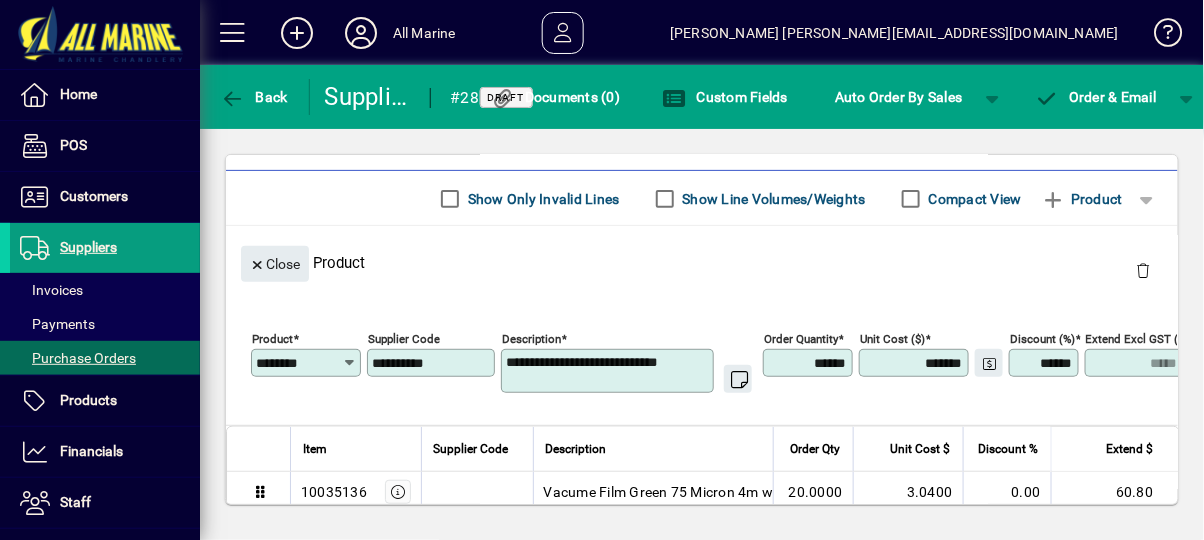 type on "******" 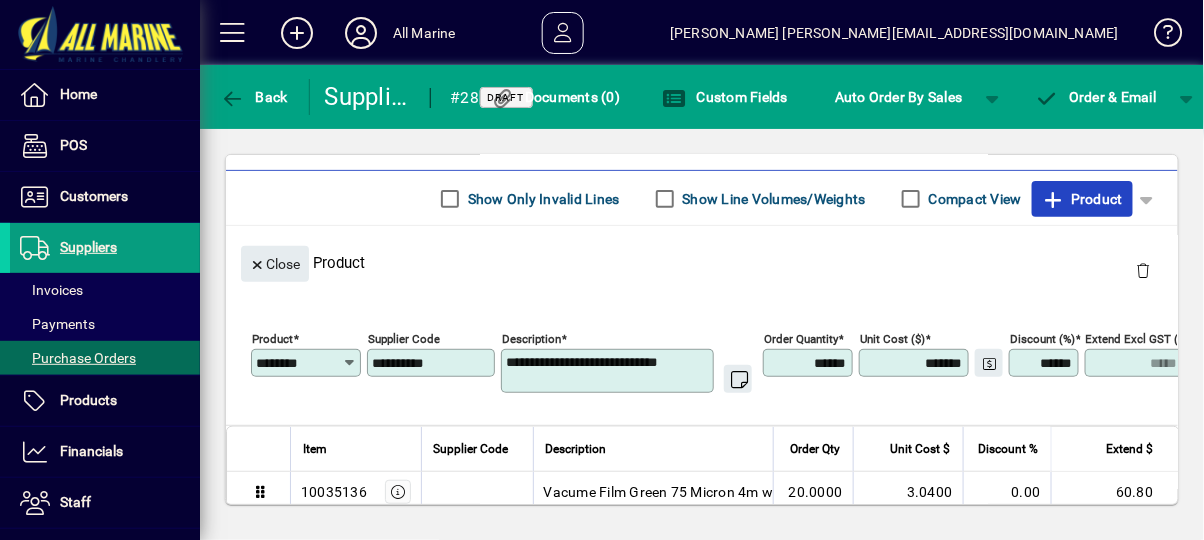click on "Product" 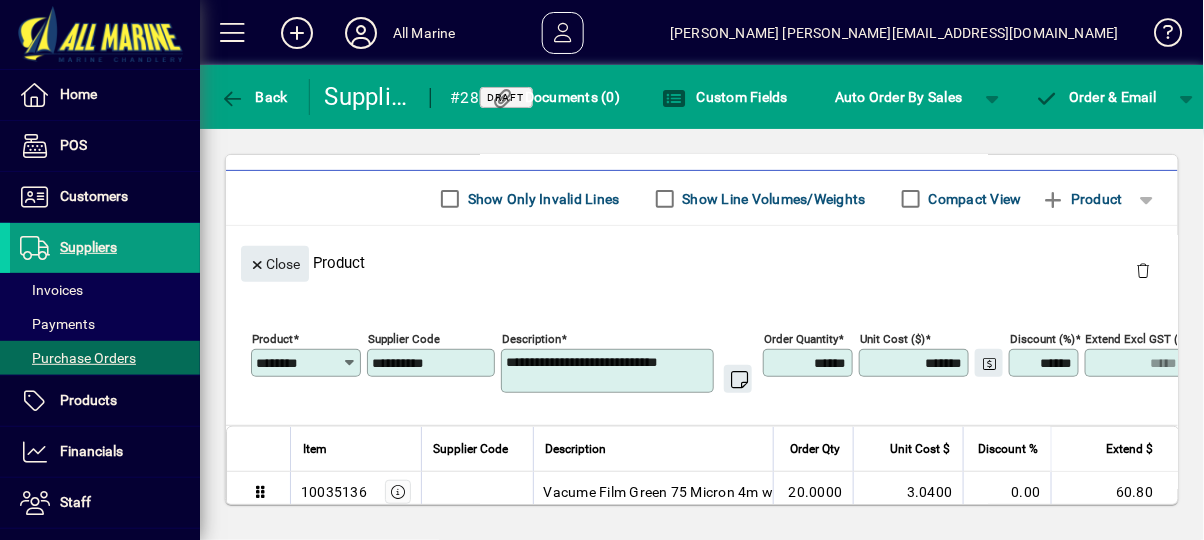 type 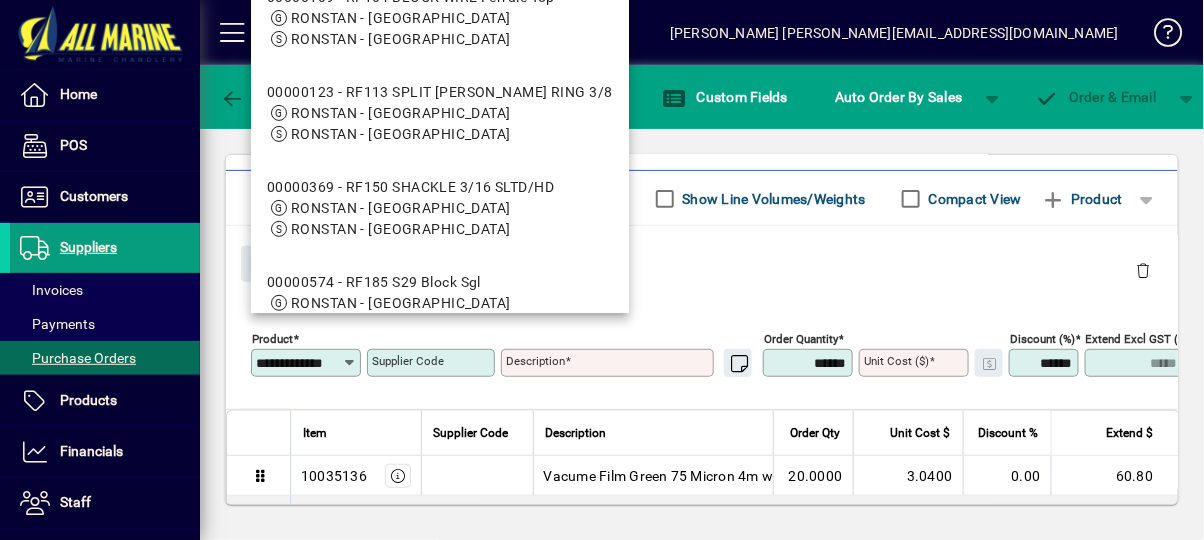 scroll, scrollTop: 0, scrollLeft: 0, axis: both 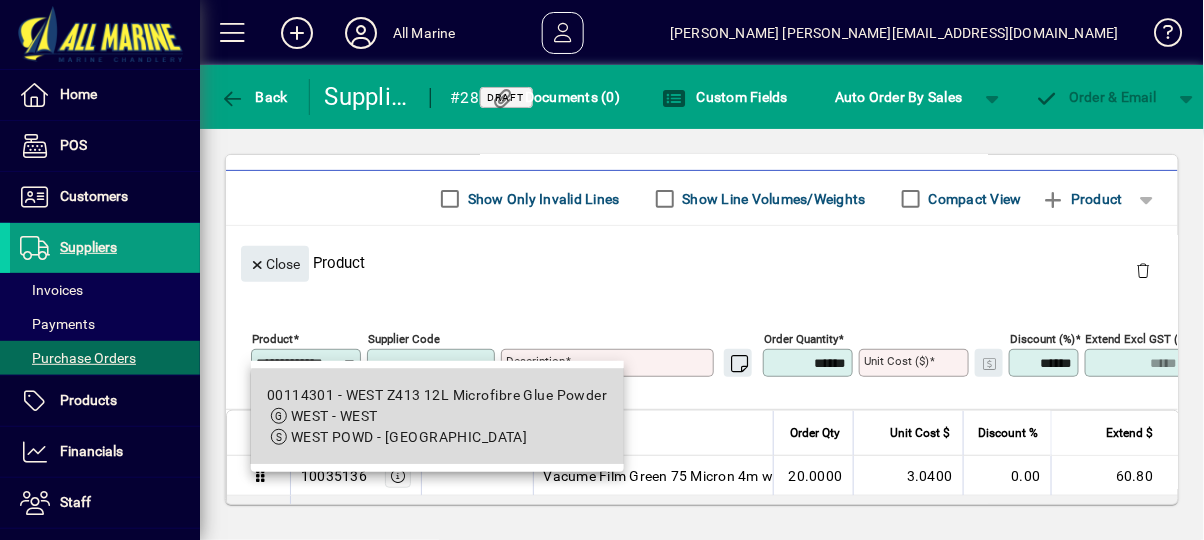 click on "WEST - WEST" at bounding box center [437, 416] 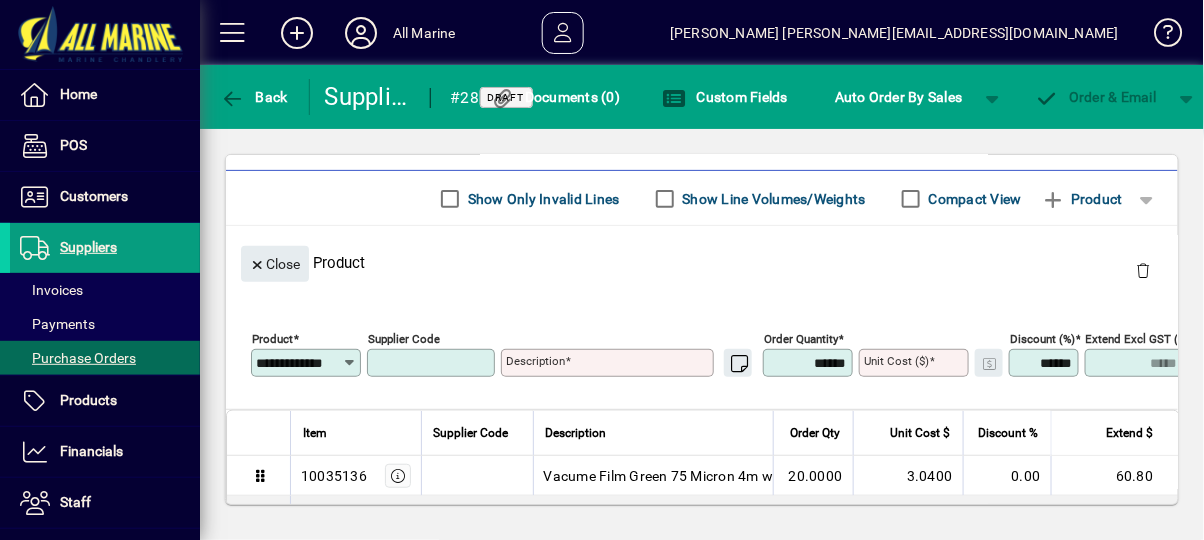 type on "********" 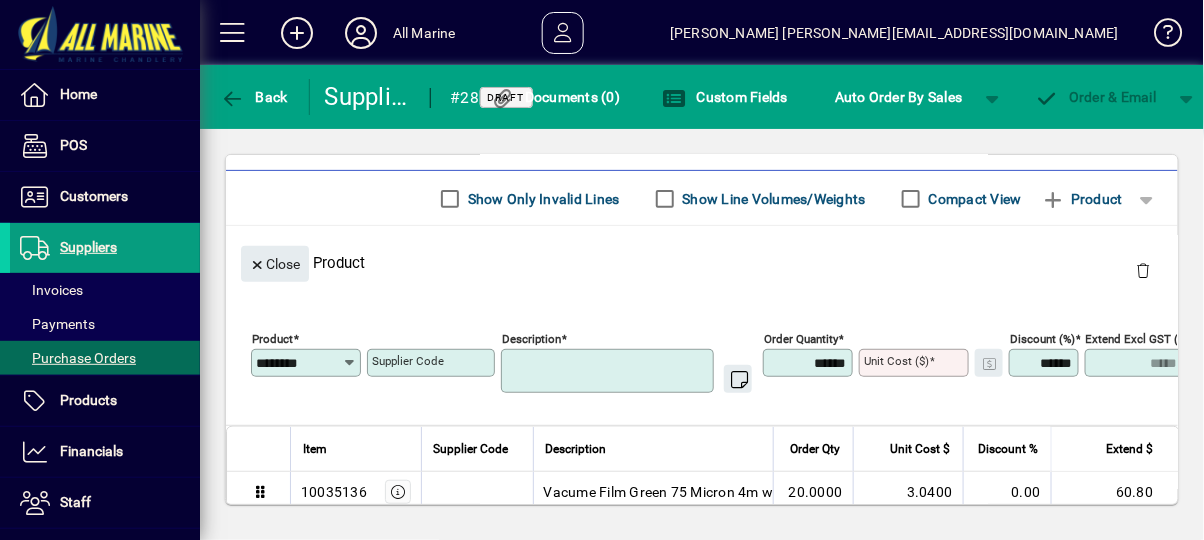 type on "**********" 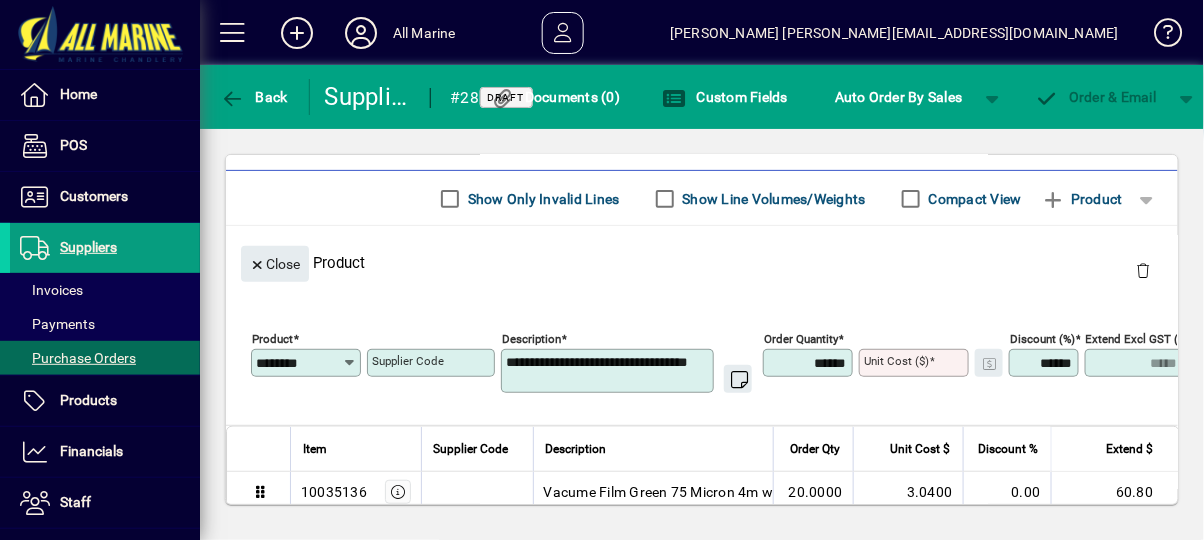 type on "******" 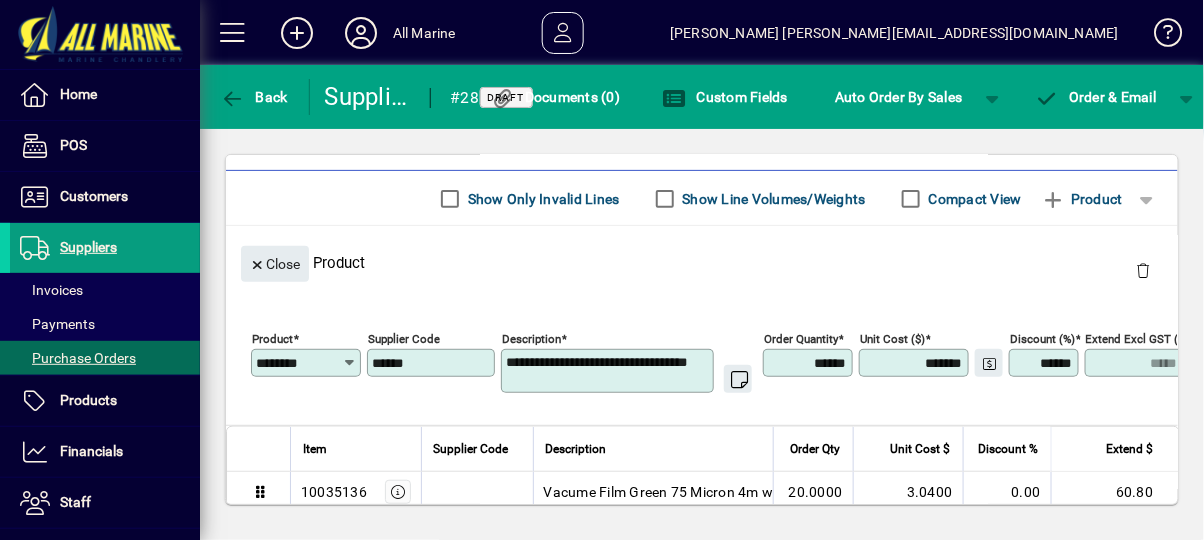 click on "******" at bounding box center [810, 363] 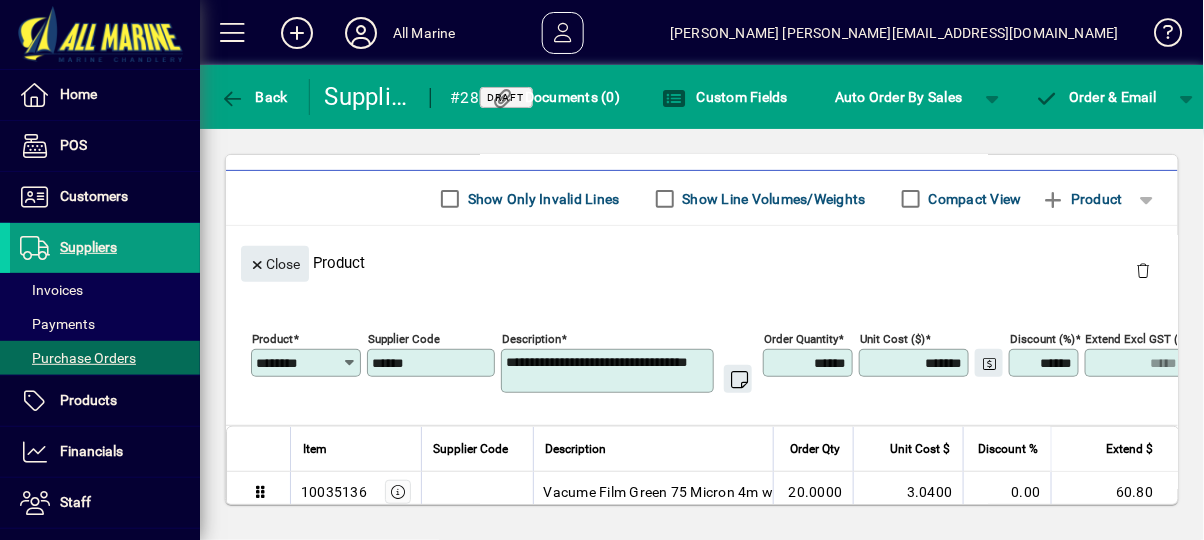 type on "*****" 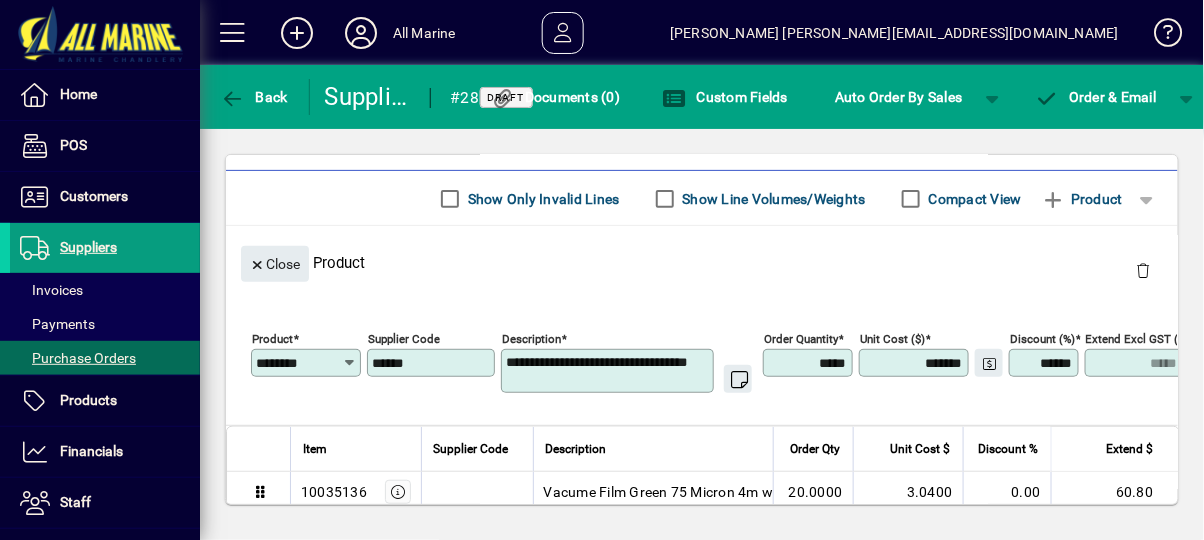 type on "****" 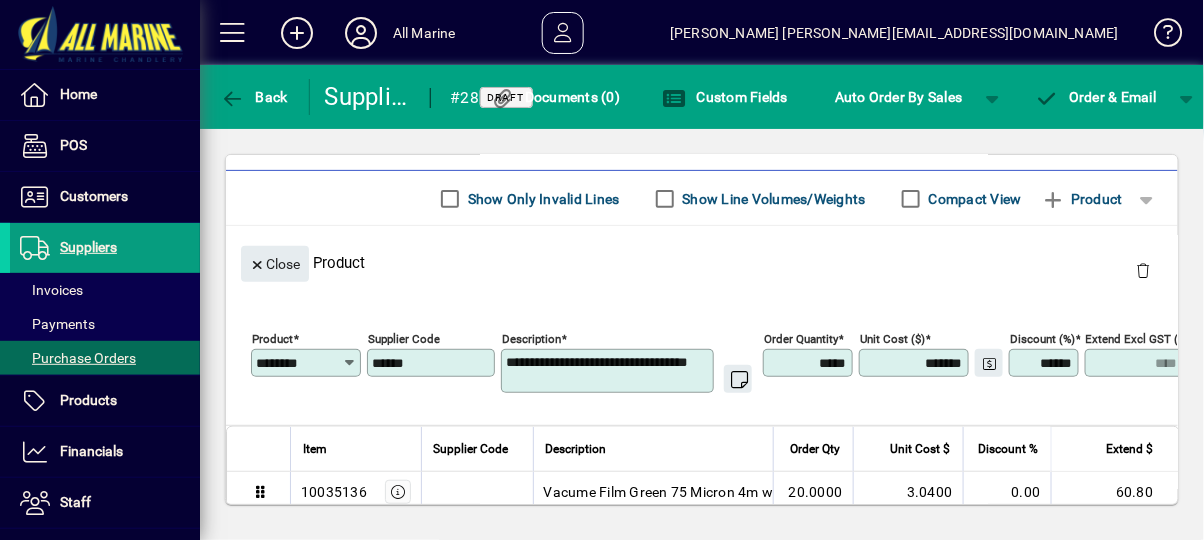 type on "******" 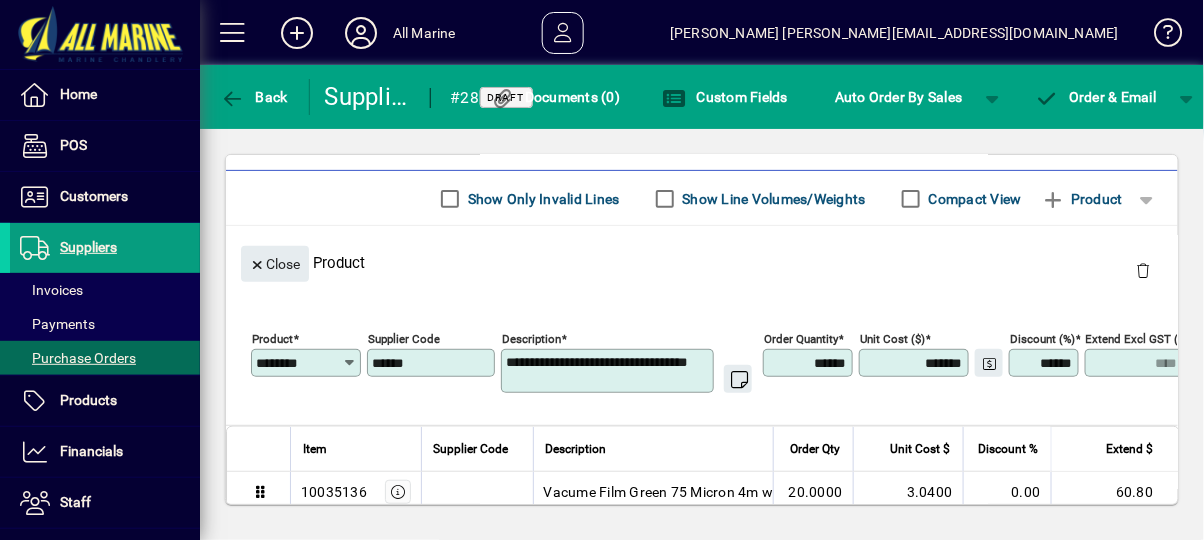 type on "*****" 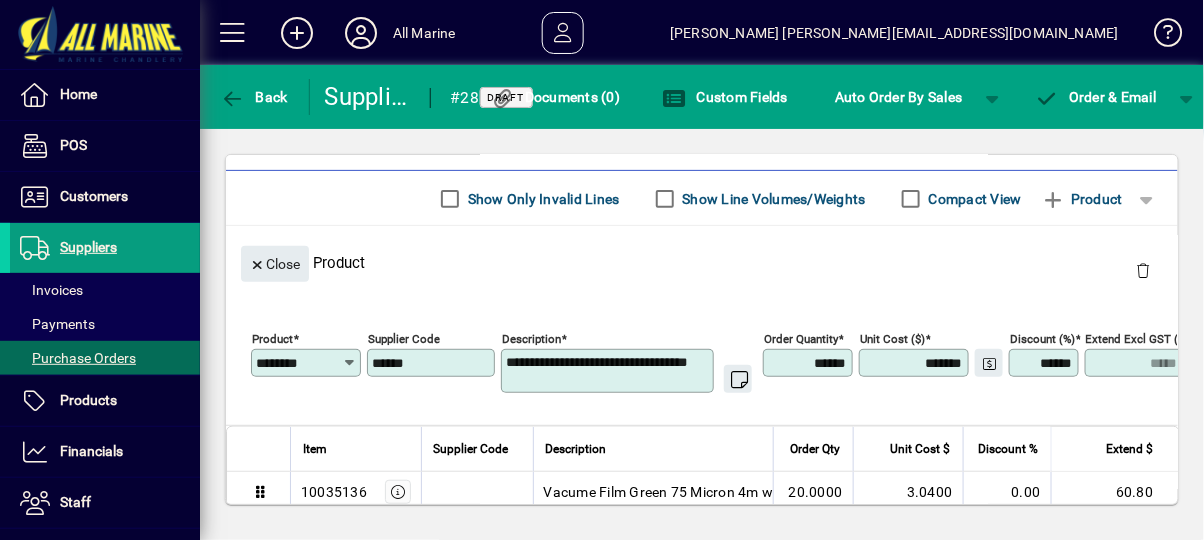 type on "******" 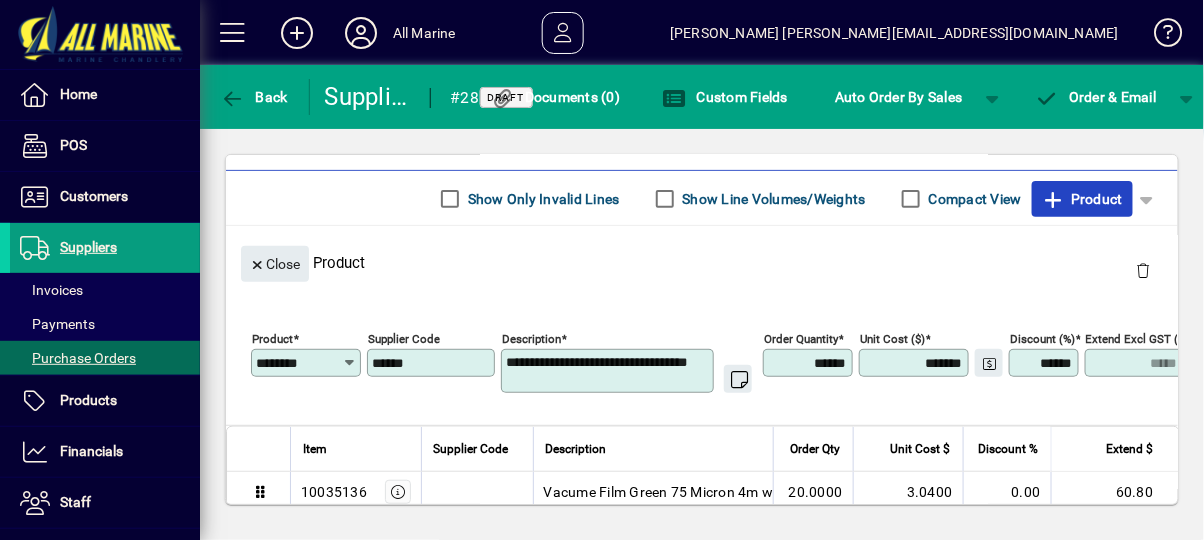 click on "Product" 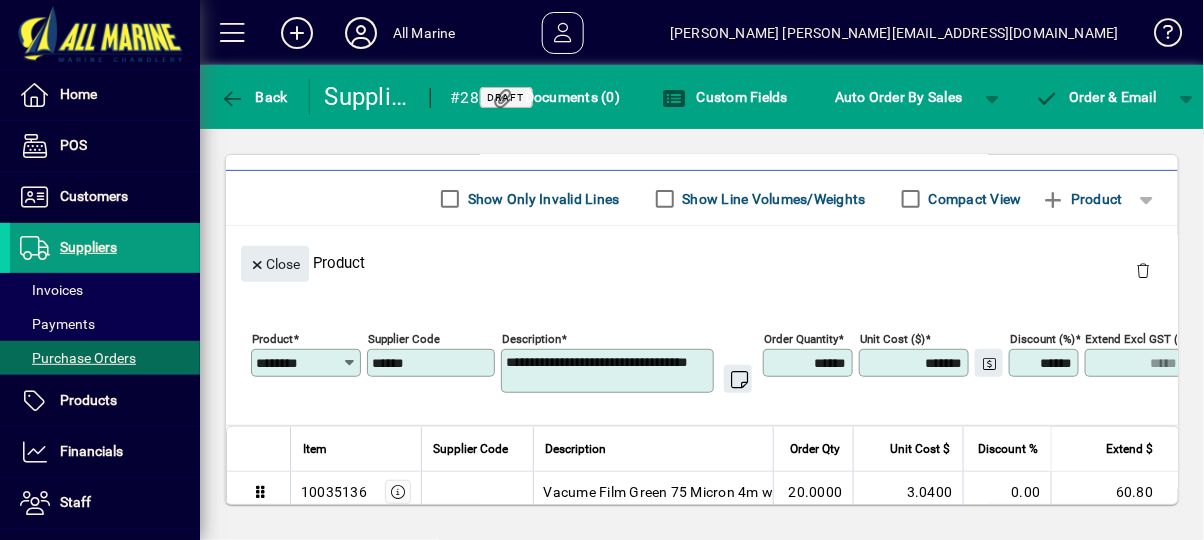 type 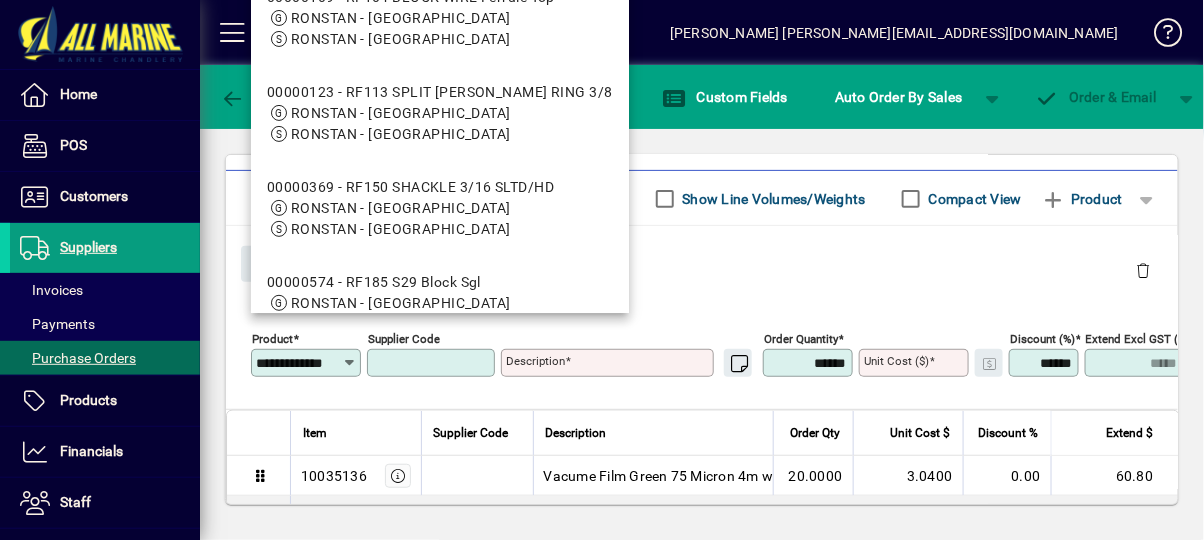 scroll, scrollTop: 0, scrollLeft: 0, axis: both 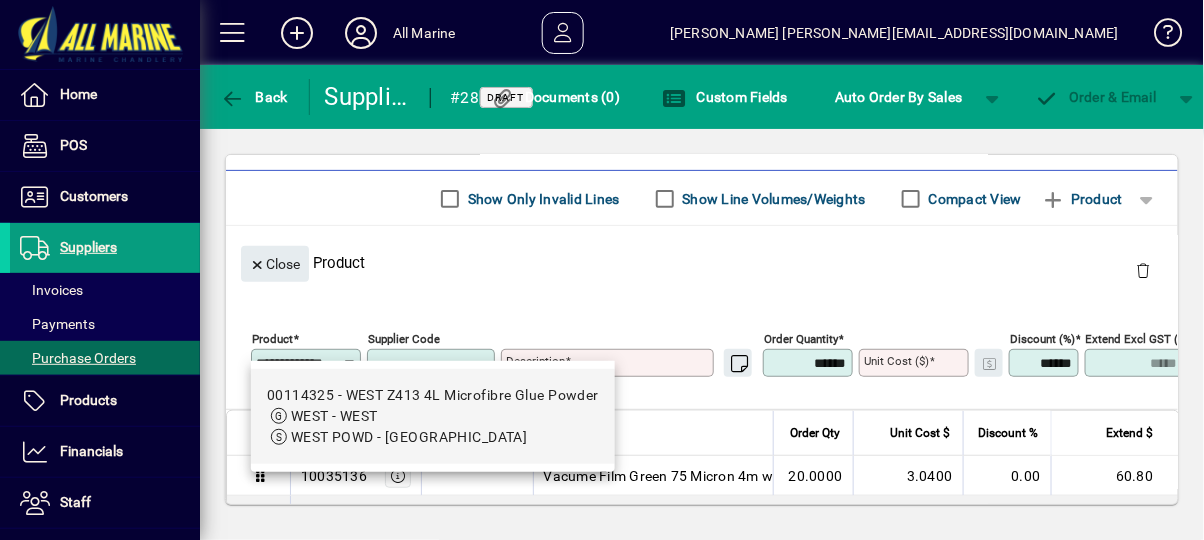 click on "WEST - WEST" at bounding box center (433, 416) 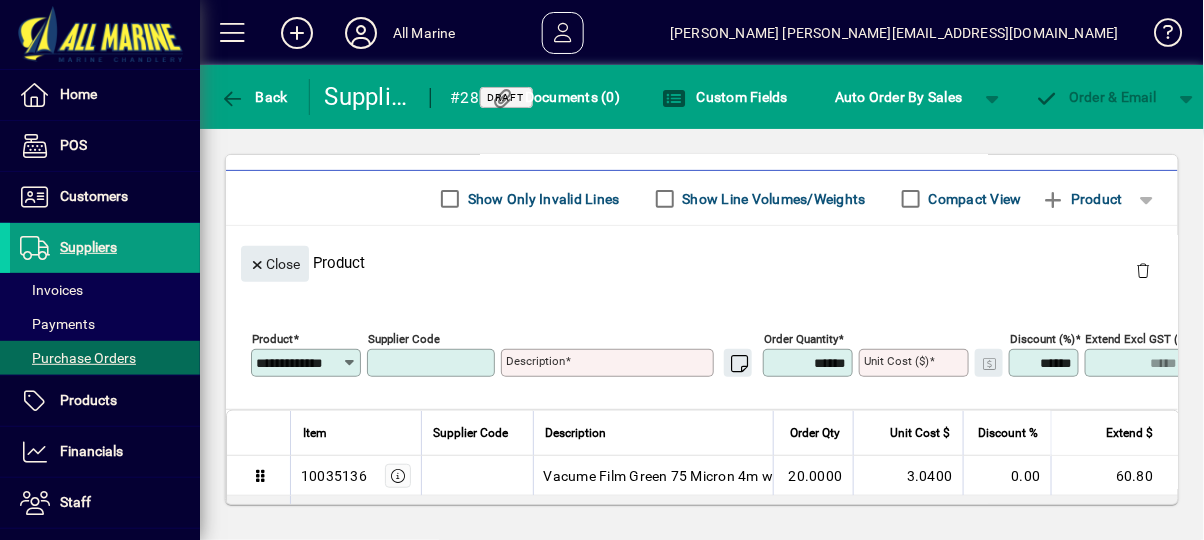 type on "********" 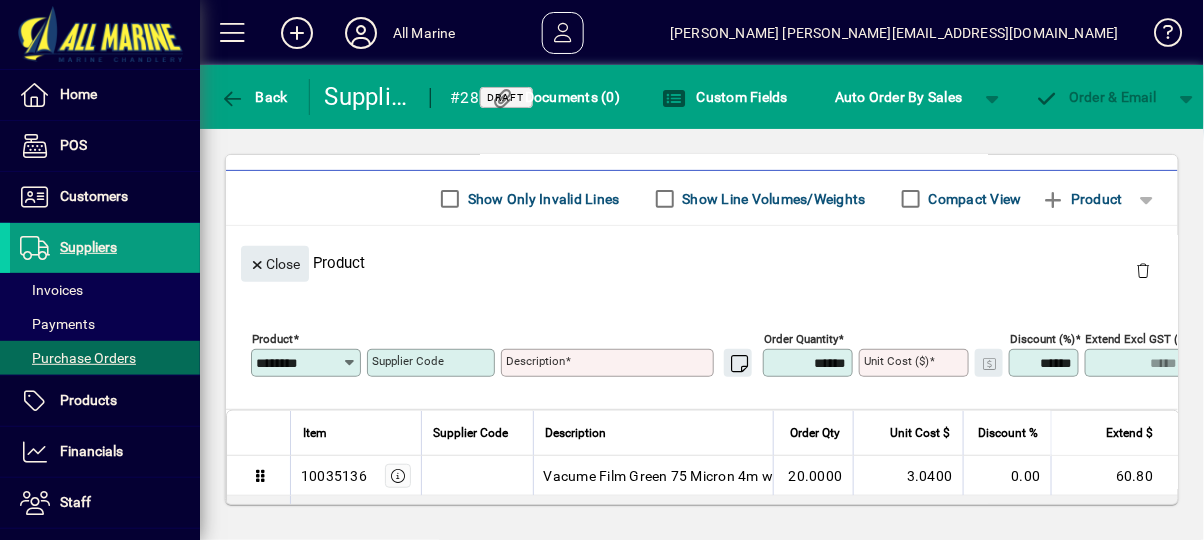 type on "**********" 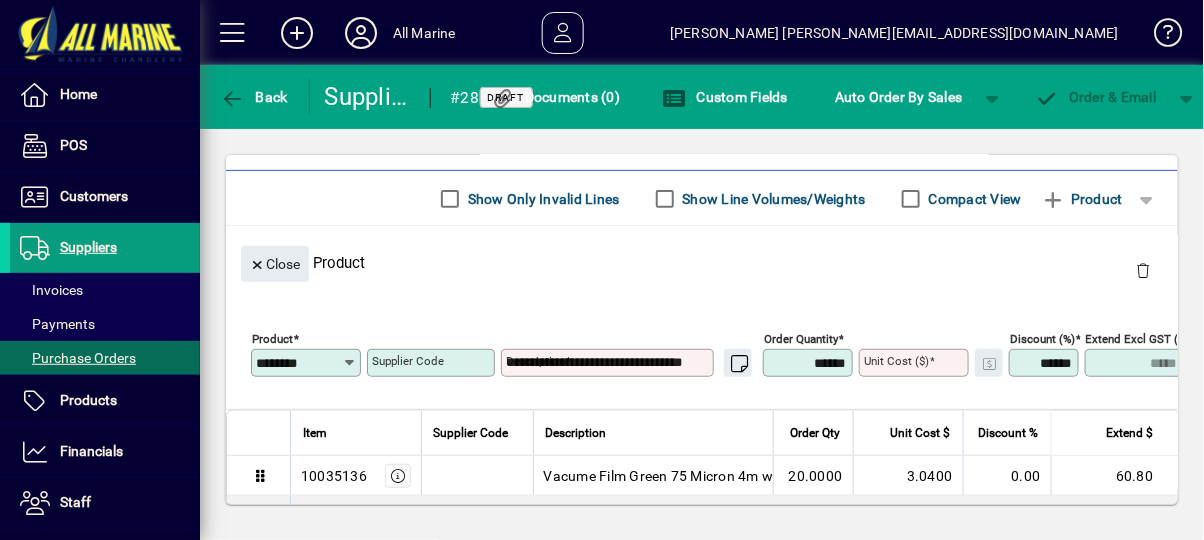 type on "*****" 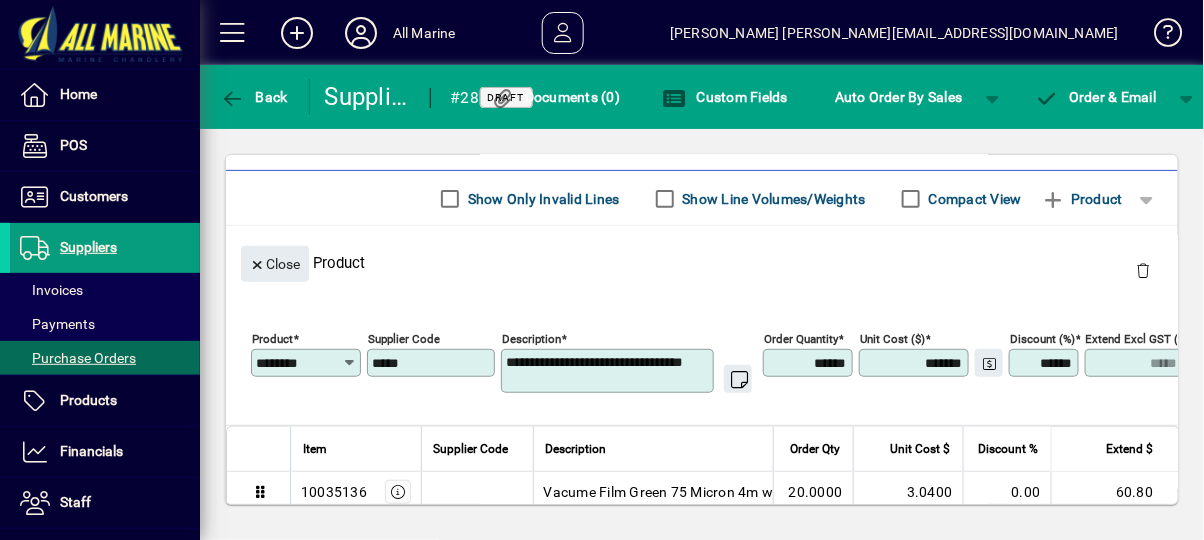 click on "******" at bounding box center [810, 363] 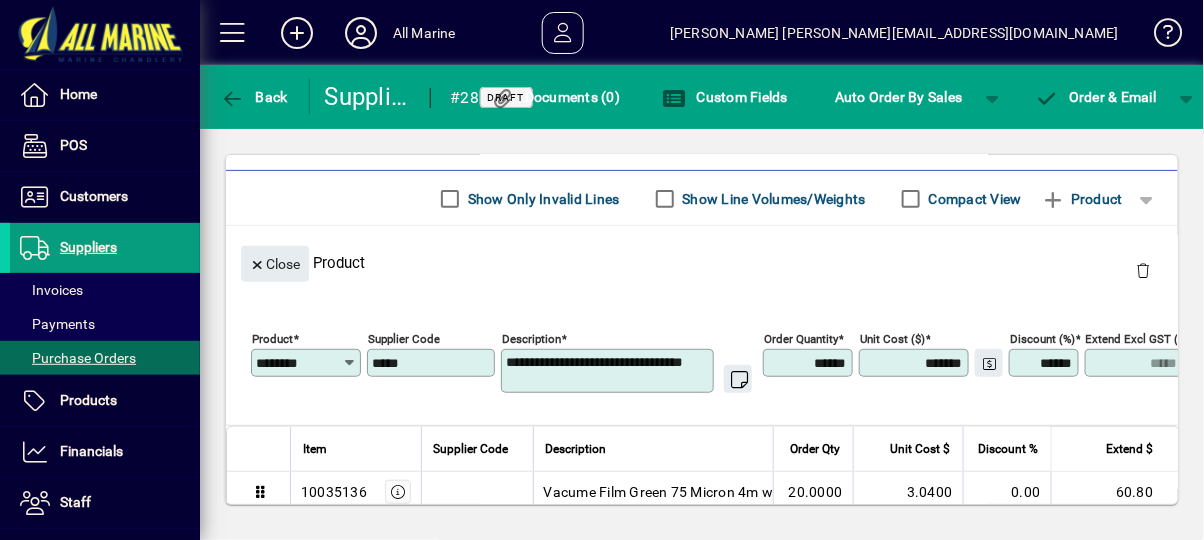 type on "*****" 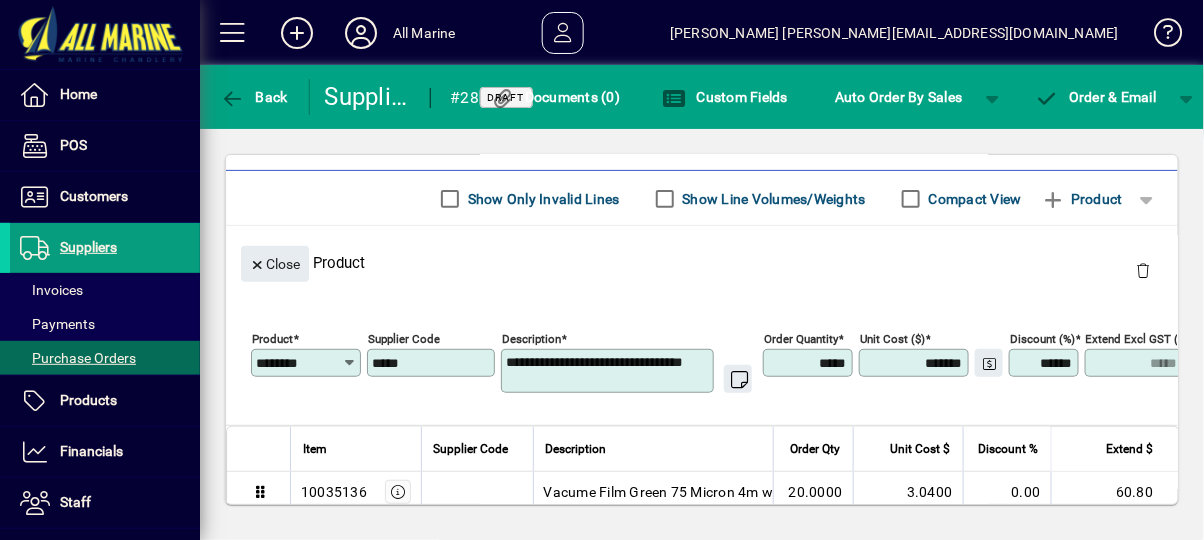 type on "****" 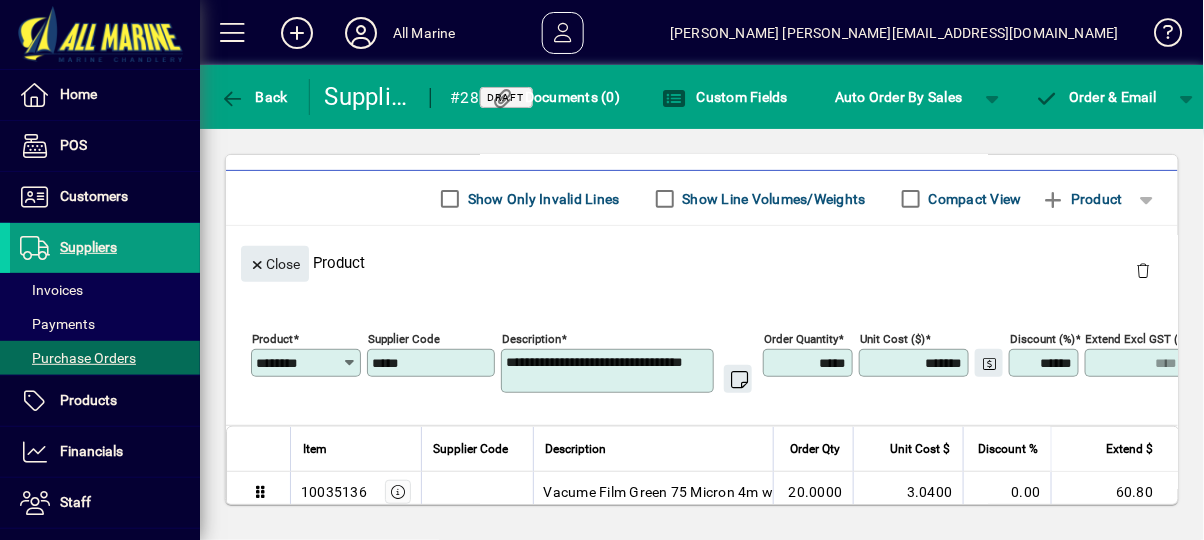 type on "******" 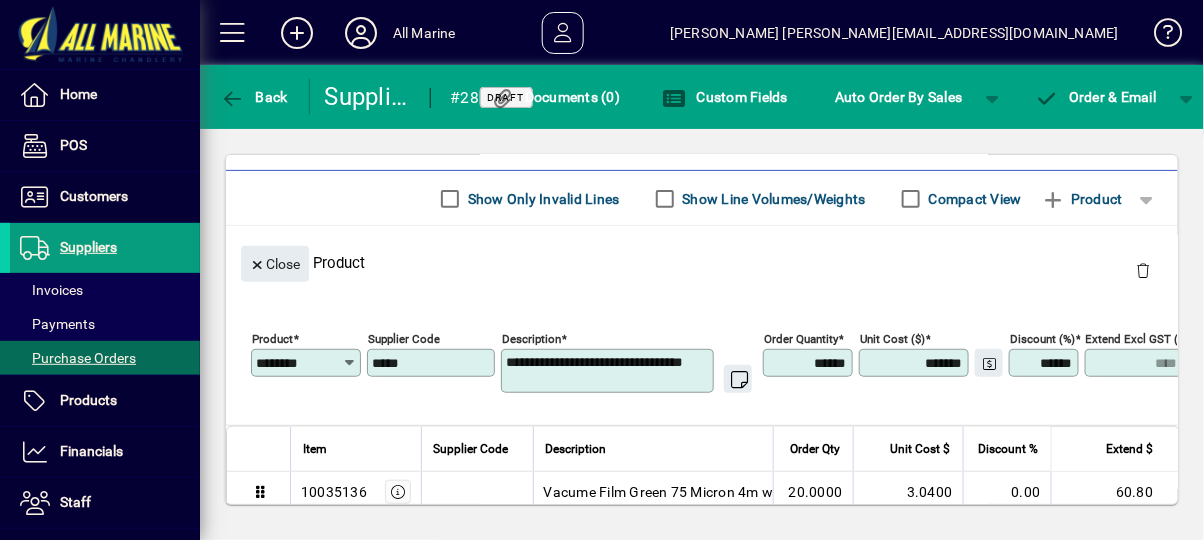 type on "*****" 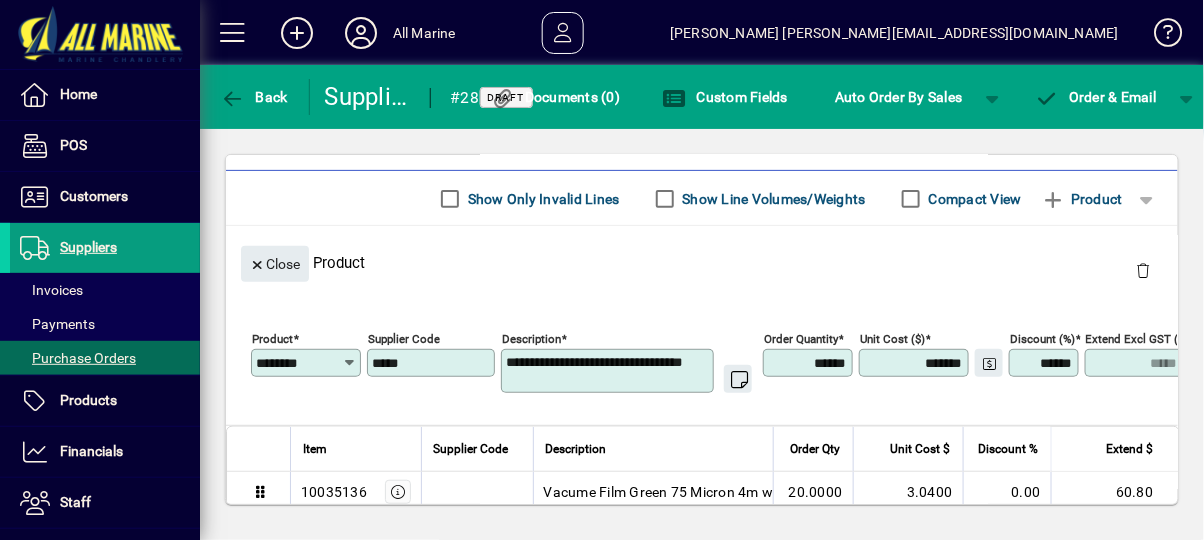 type on "******" 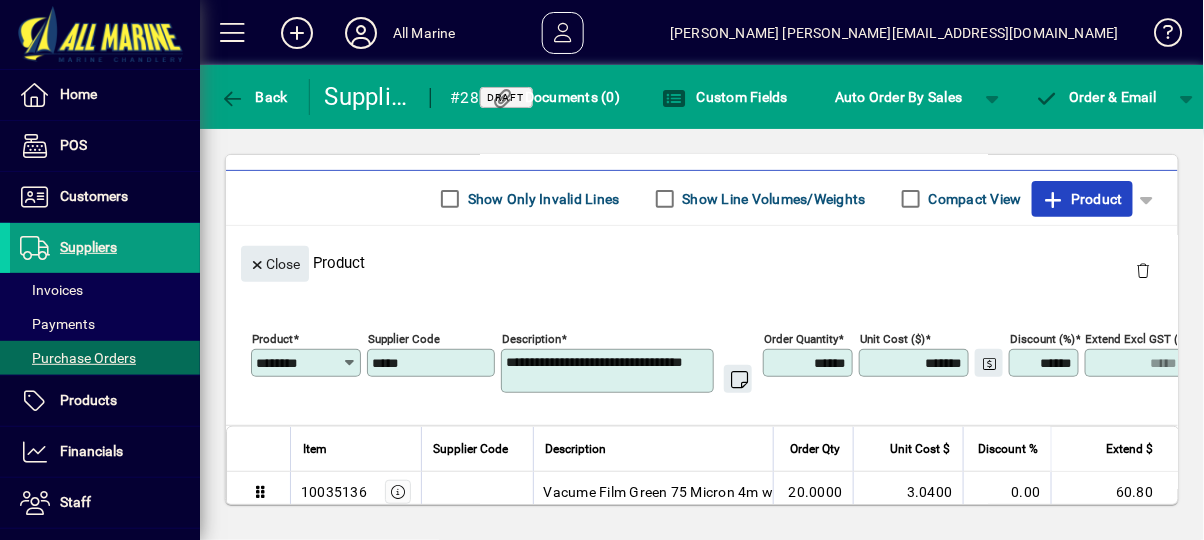click on "Product" 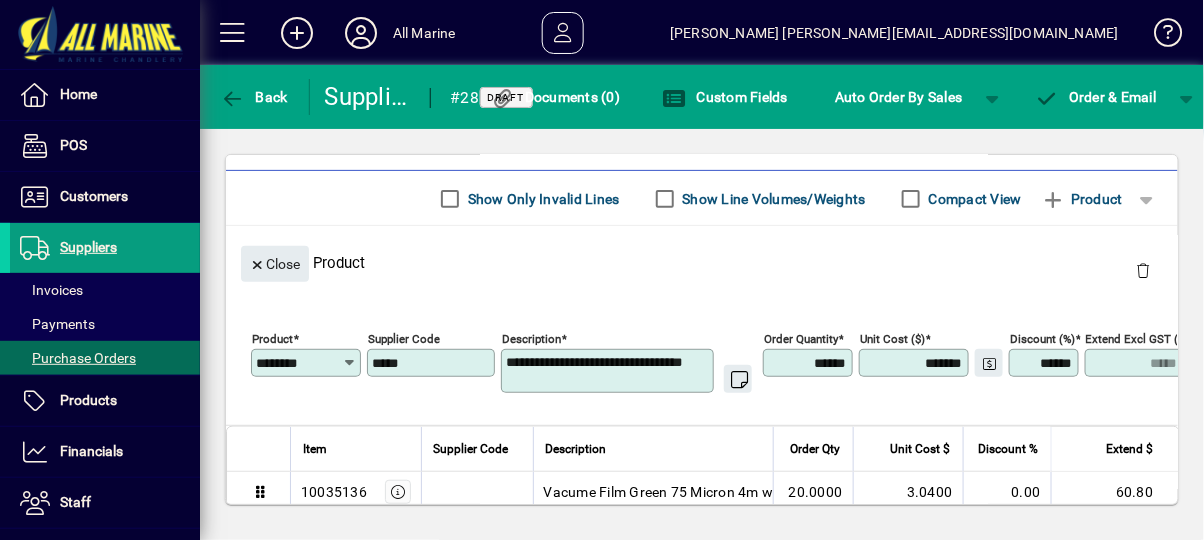 type 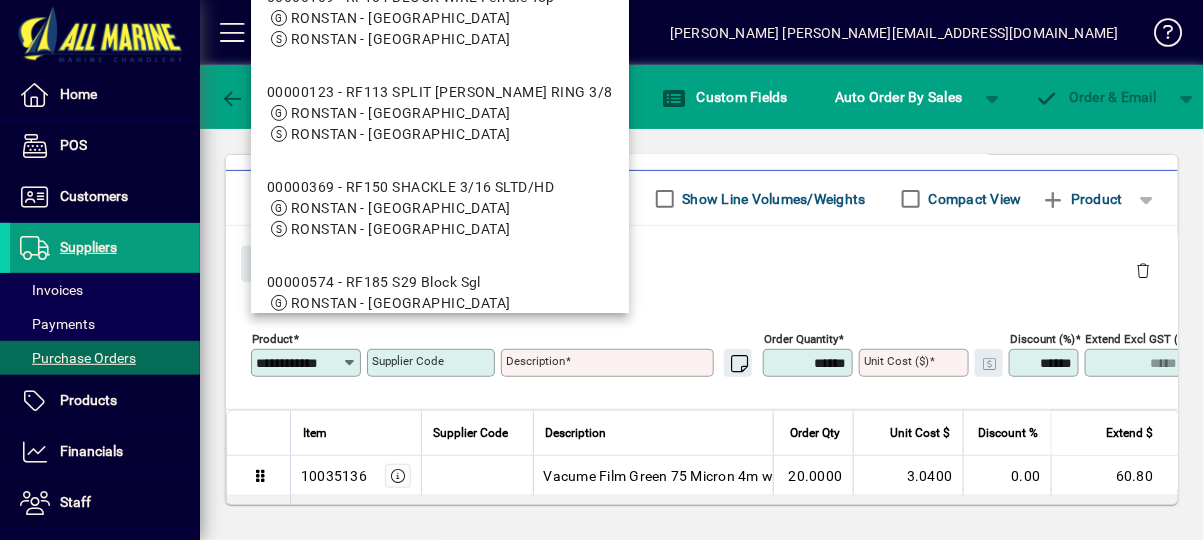scroll, scrollTop: 0, scrollLeft: 10, axis: horizontal 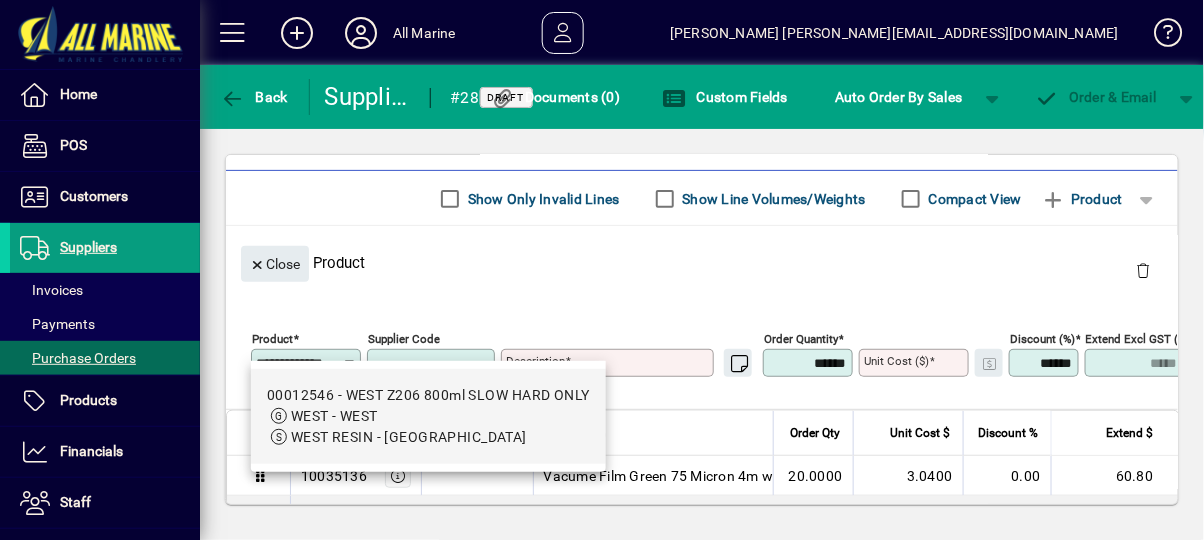 click on "WEST - WEST" at bounding box center [428, 416] 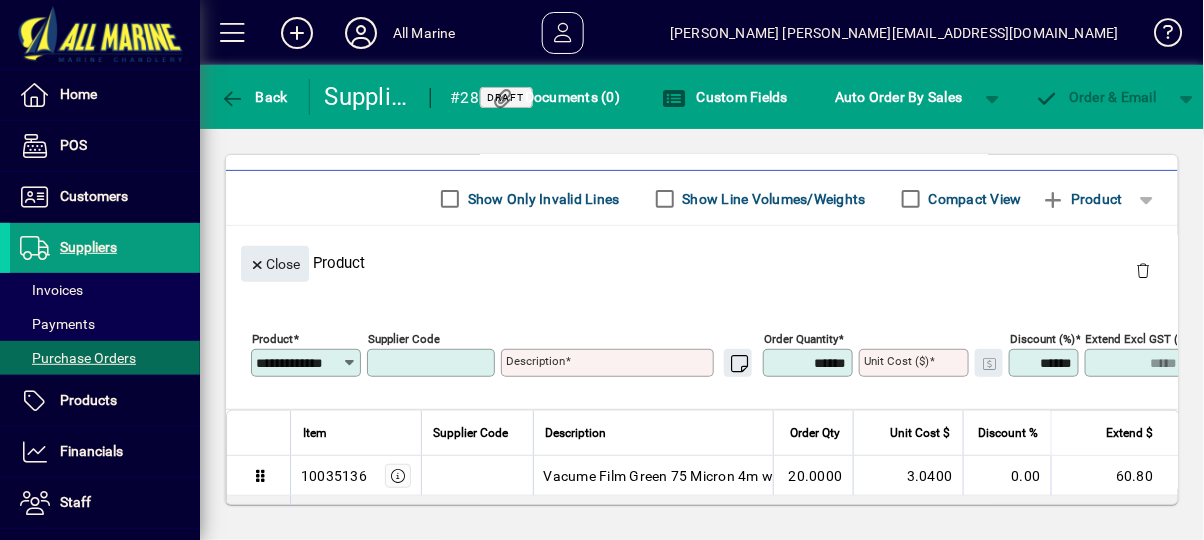 type on "********" 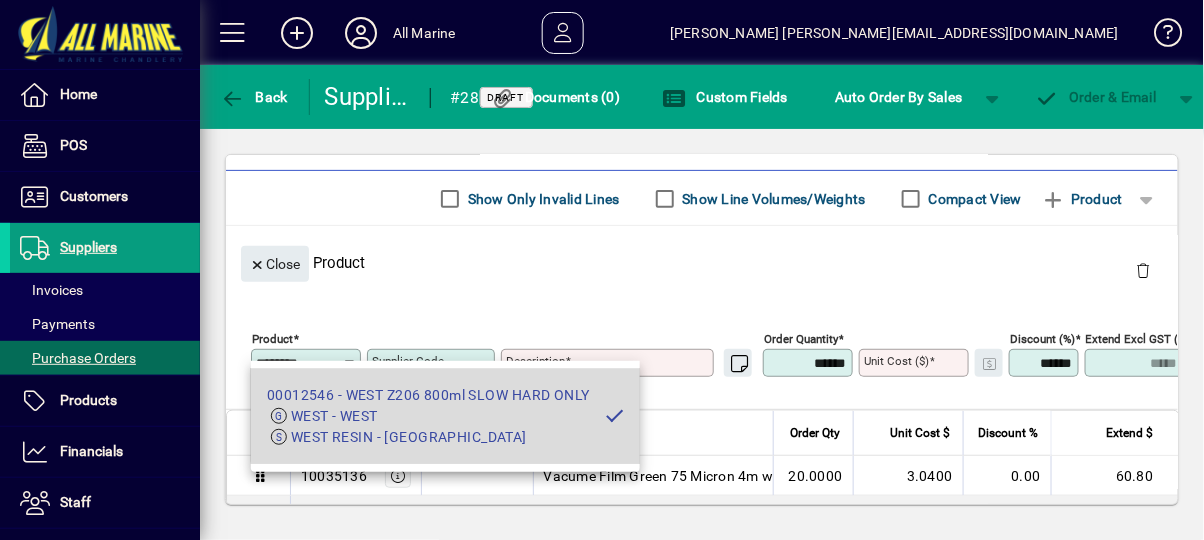 type on "**********" 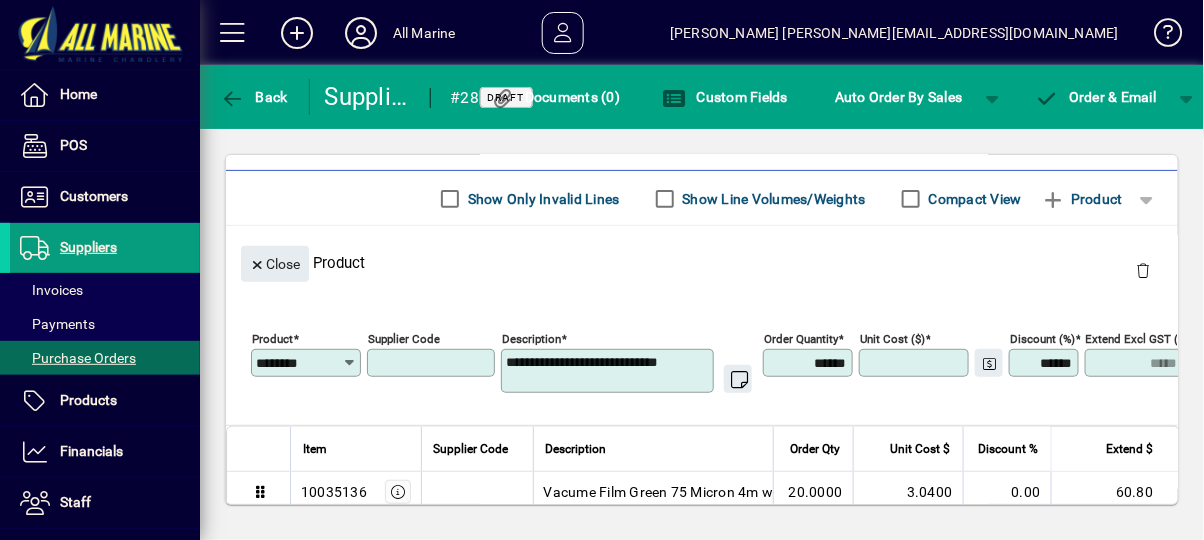 type on "********" 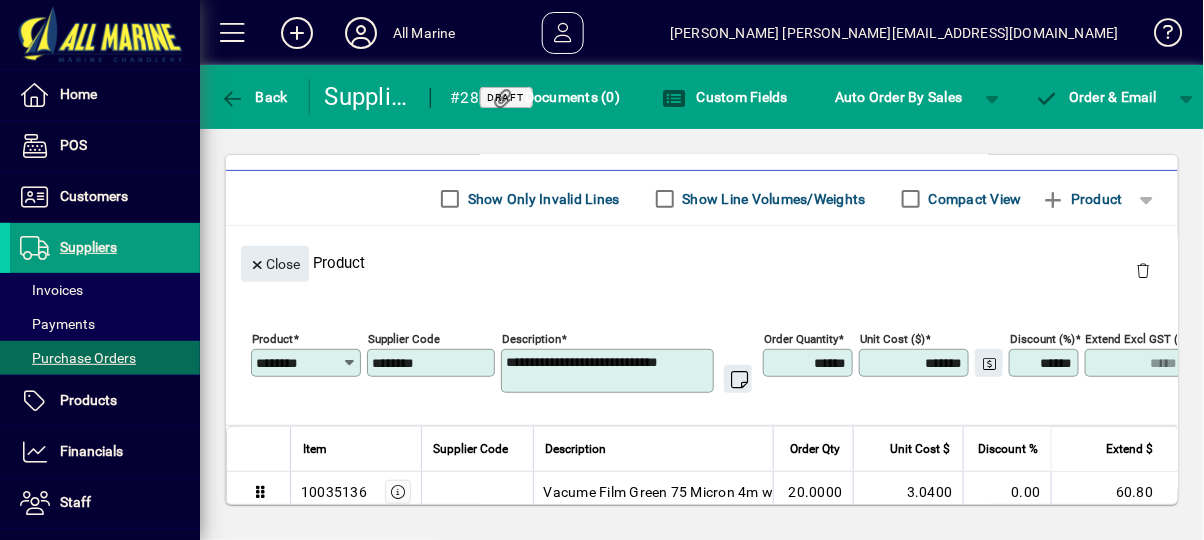click on "******" at bounding box center [810, 363] 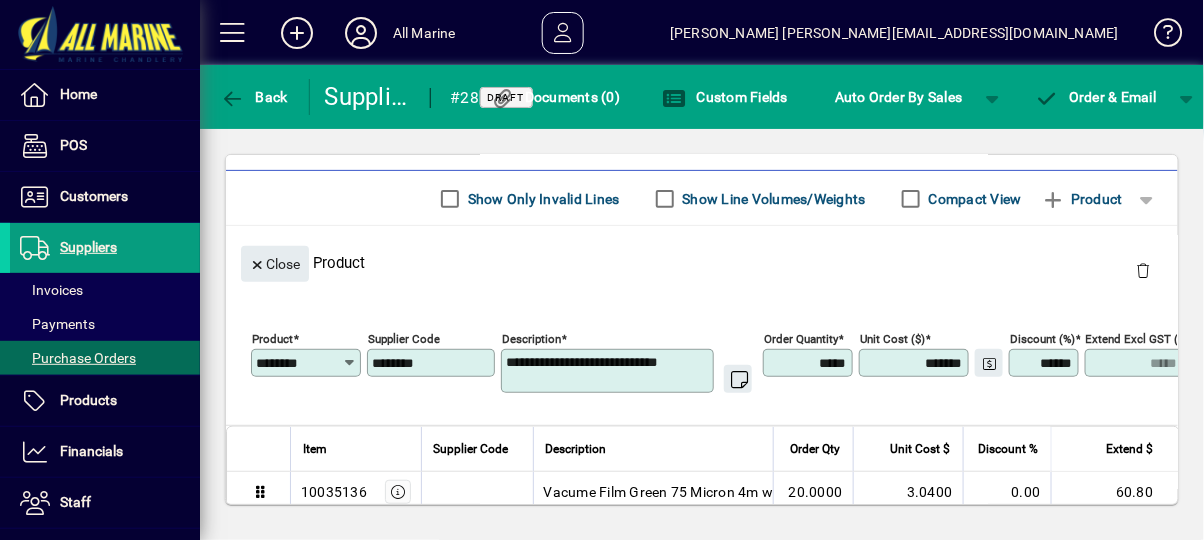 type on "******" 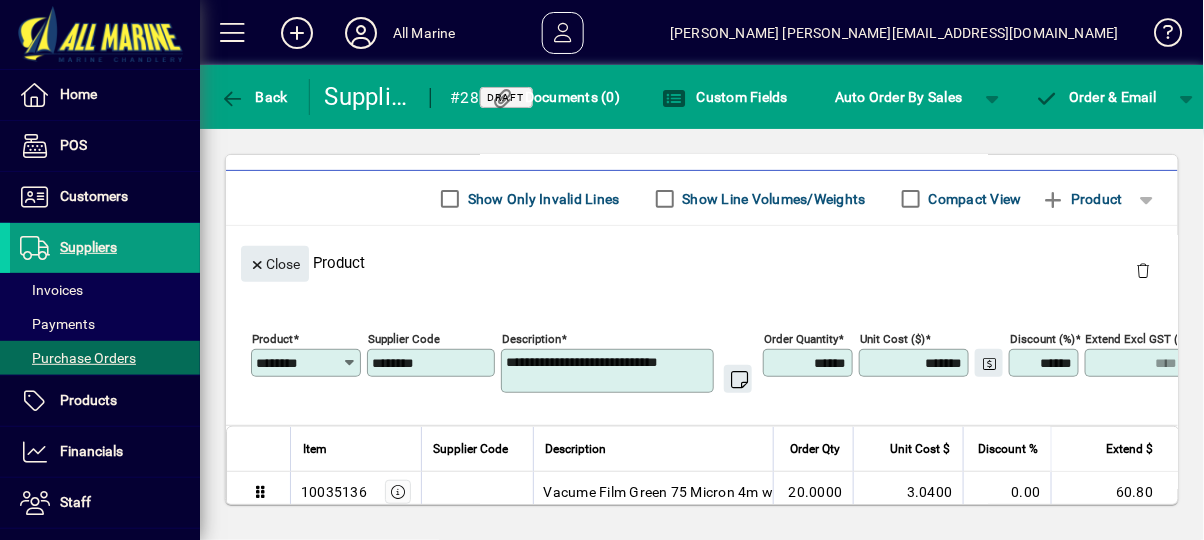 type on "******" 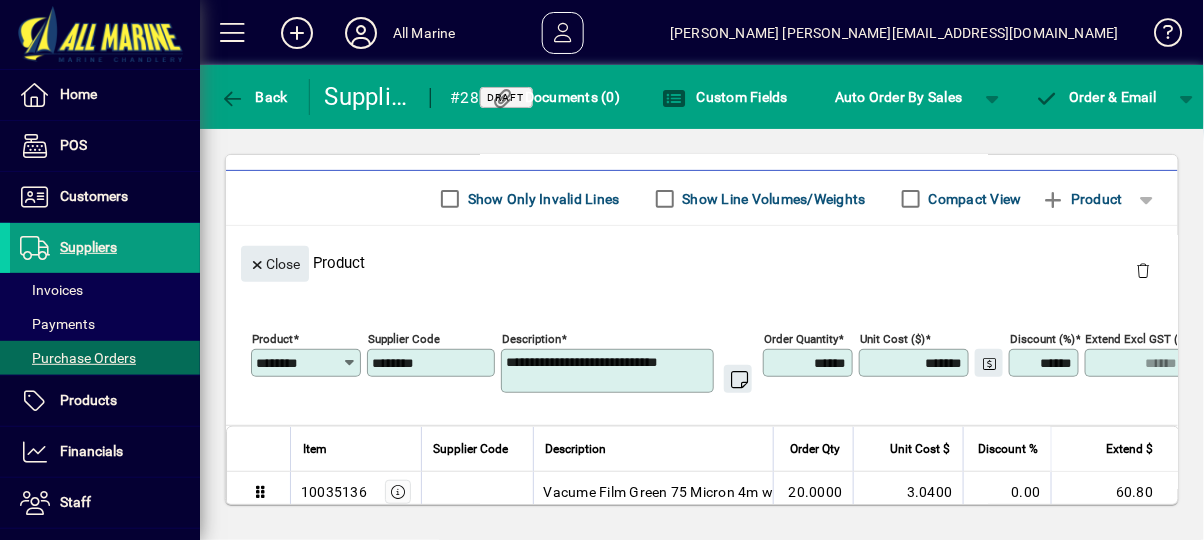 type on "******" 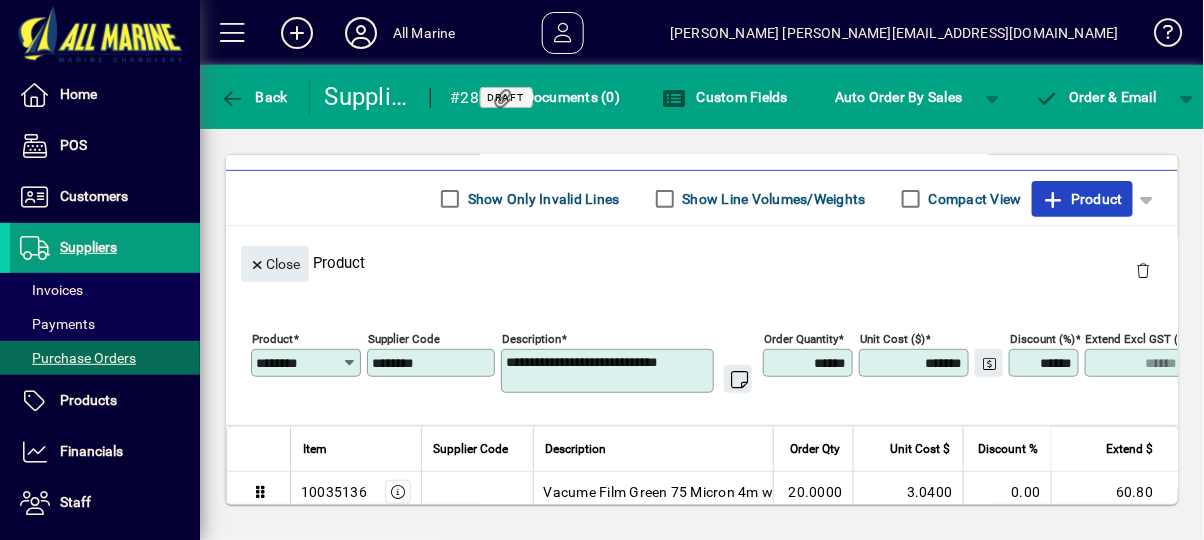 click on "Product" 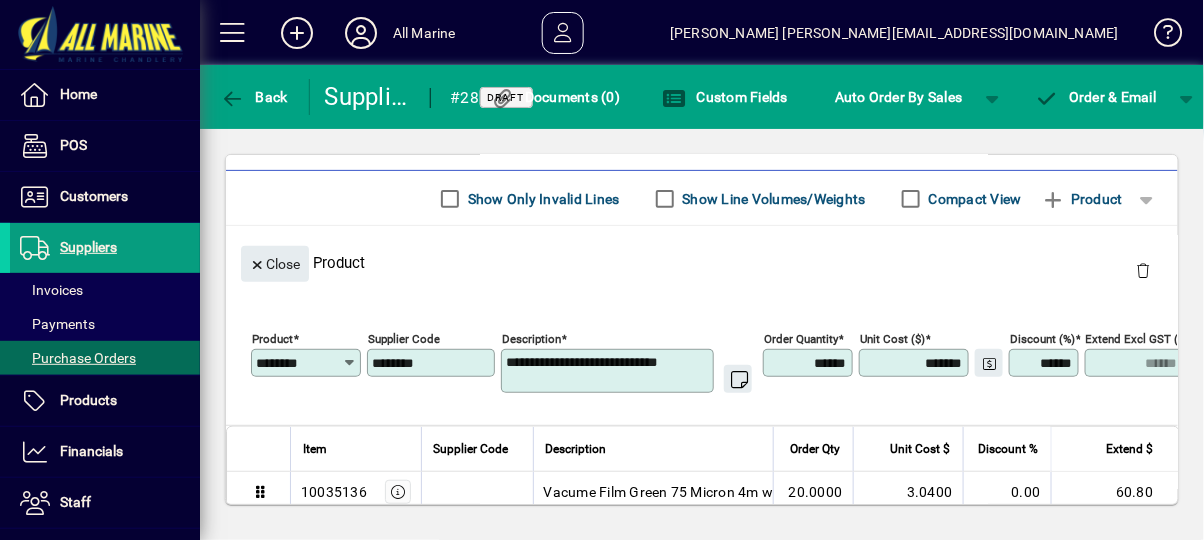 type 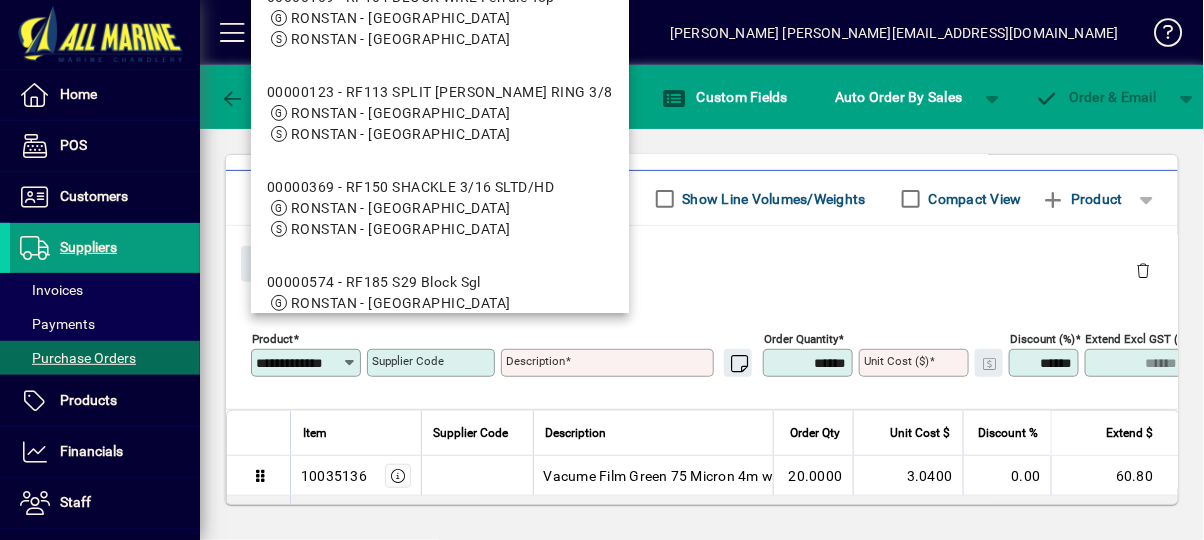 scroll, scrollTop: 0, scrollLeft: 0, axis: both 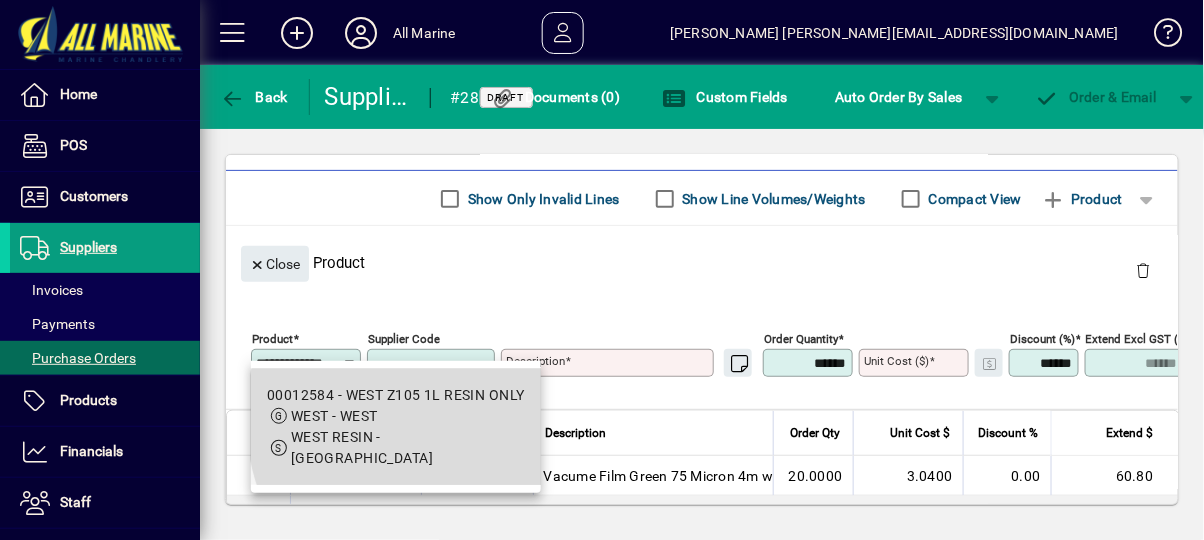 click on "WEST - WEST" at bounding box center [396, 416] 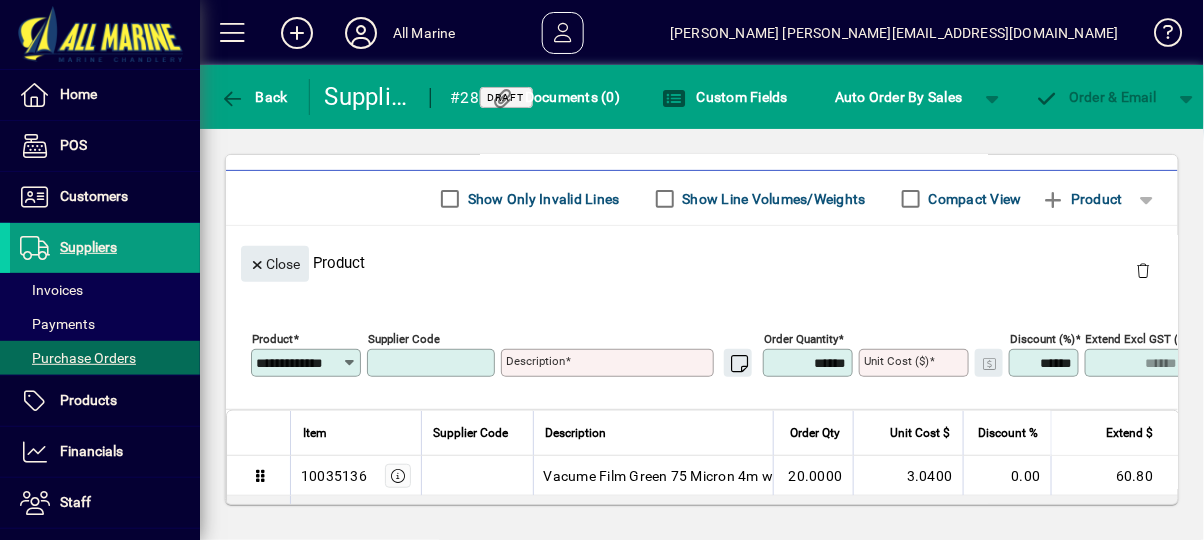type on "********" 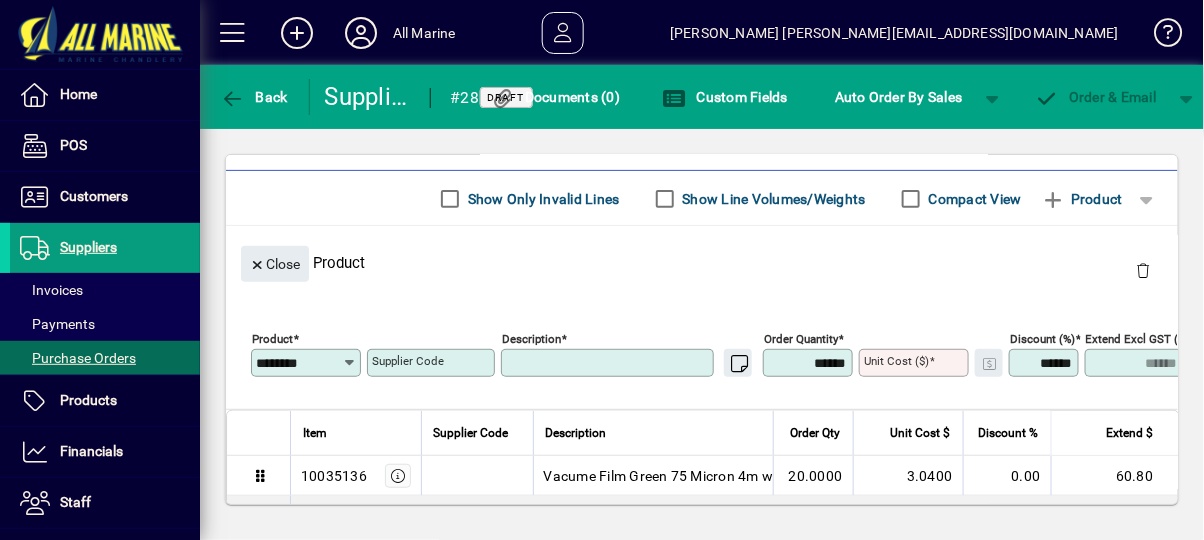 type on "**********" 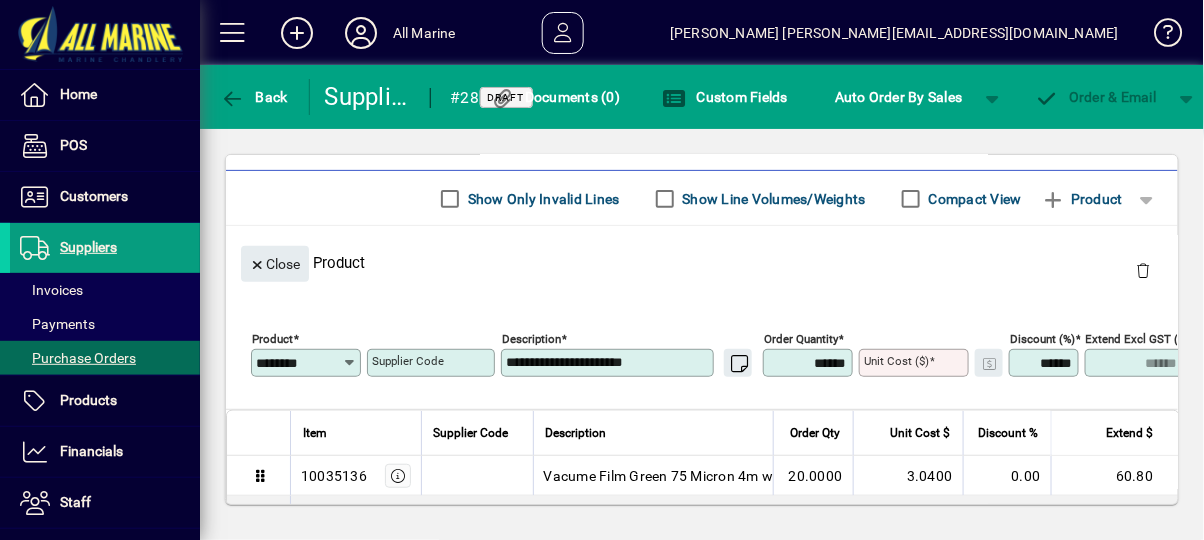 type on "*******" 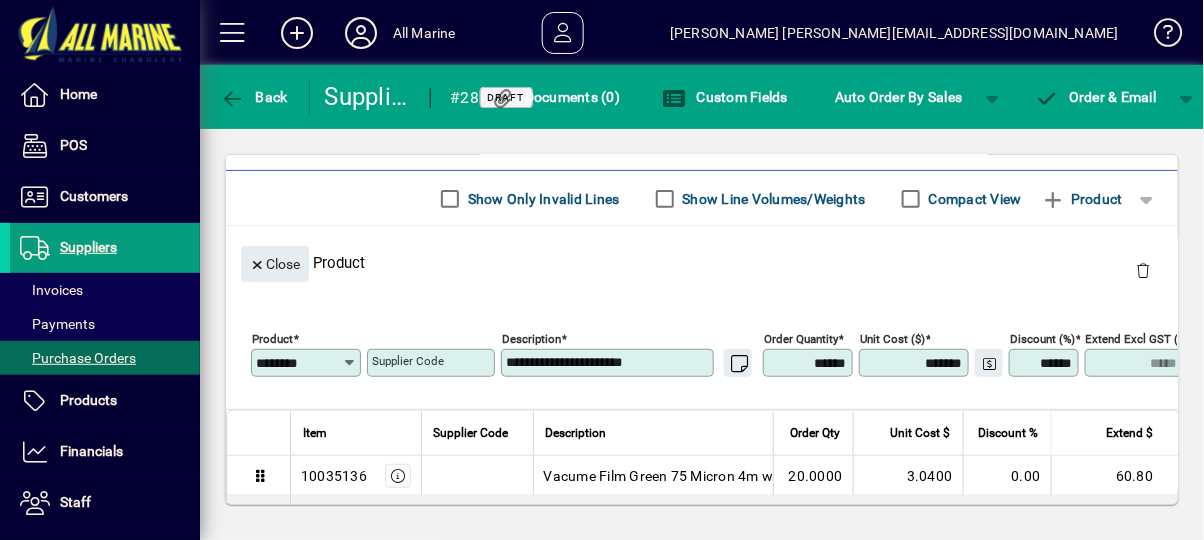 click on "******" at bounding box center (810, 363) 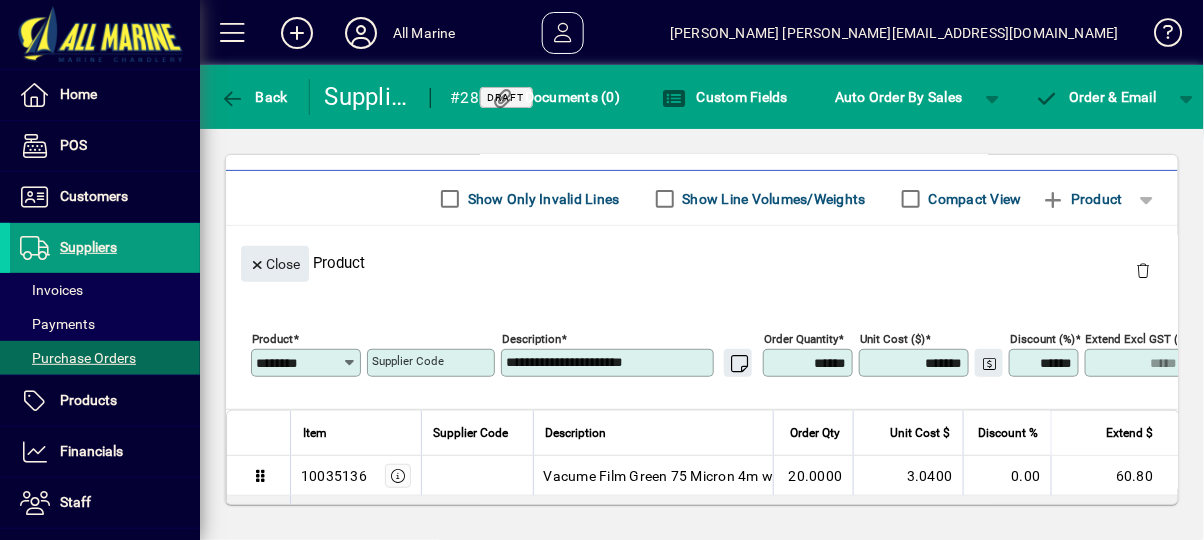 type on "*****" 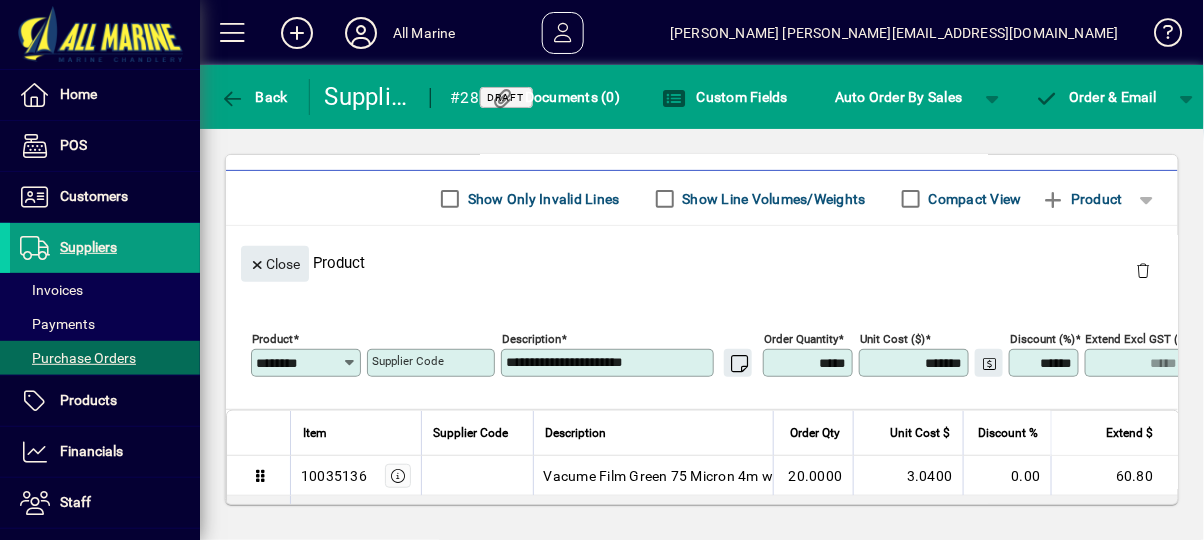 type on "****" 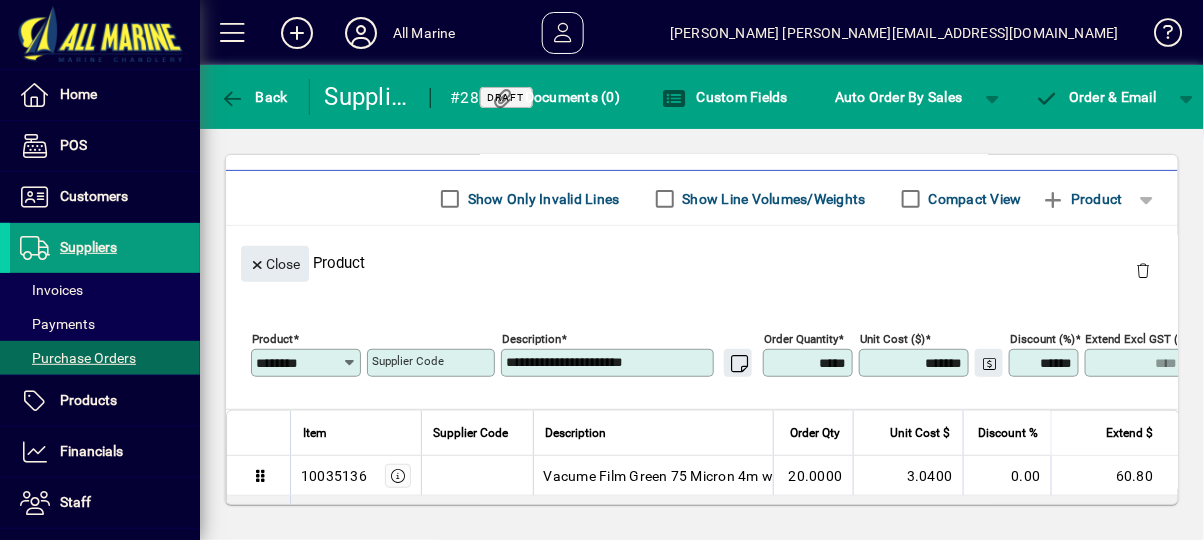 type on "******" 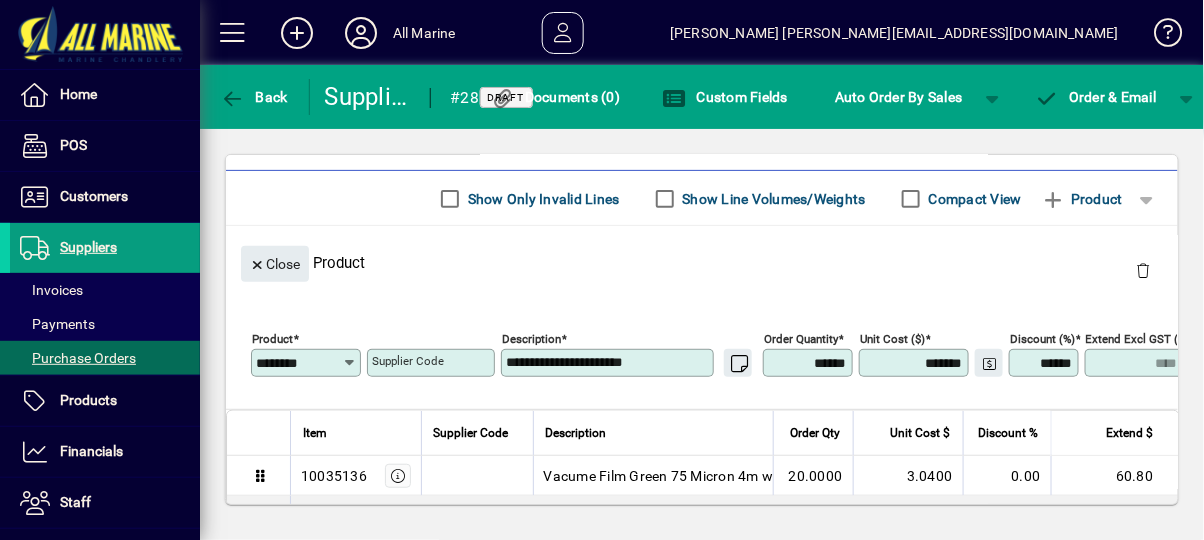 type on "******" 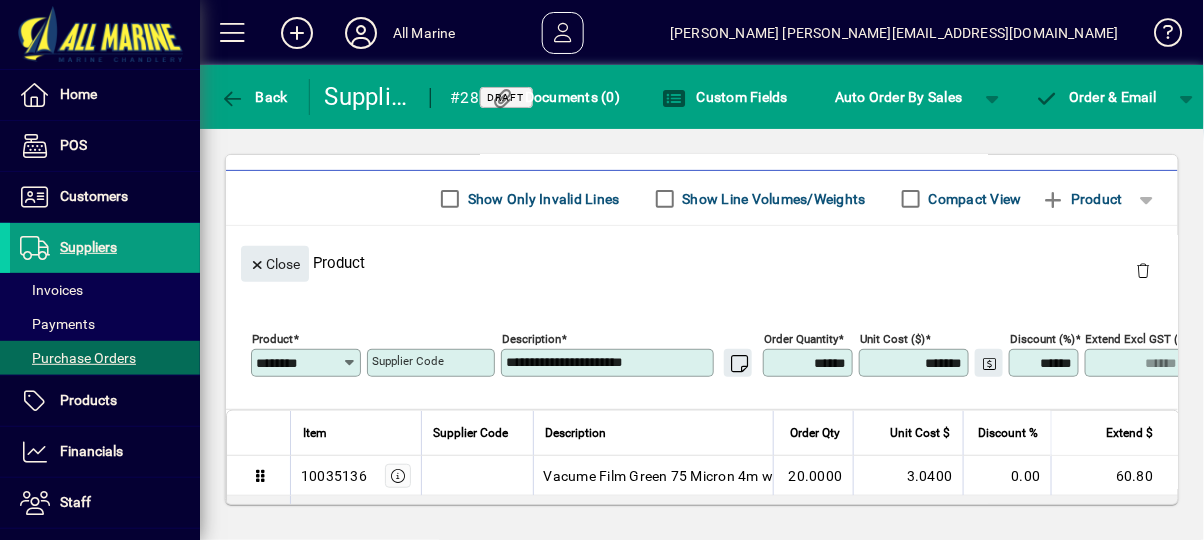 type on "******" 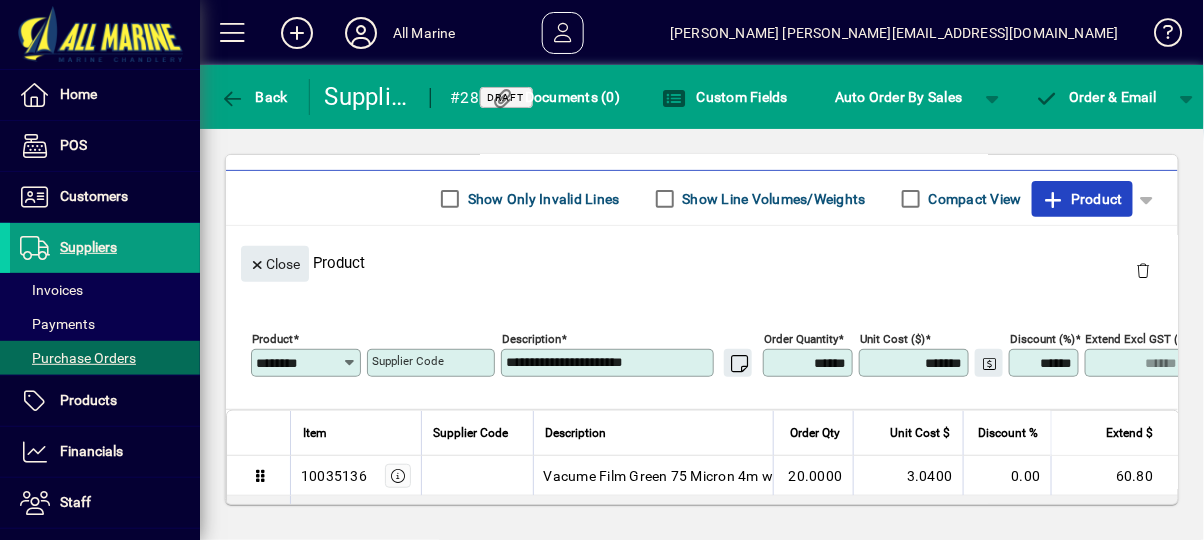 click on "Product" 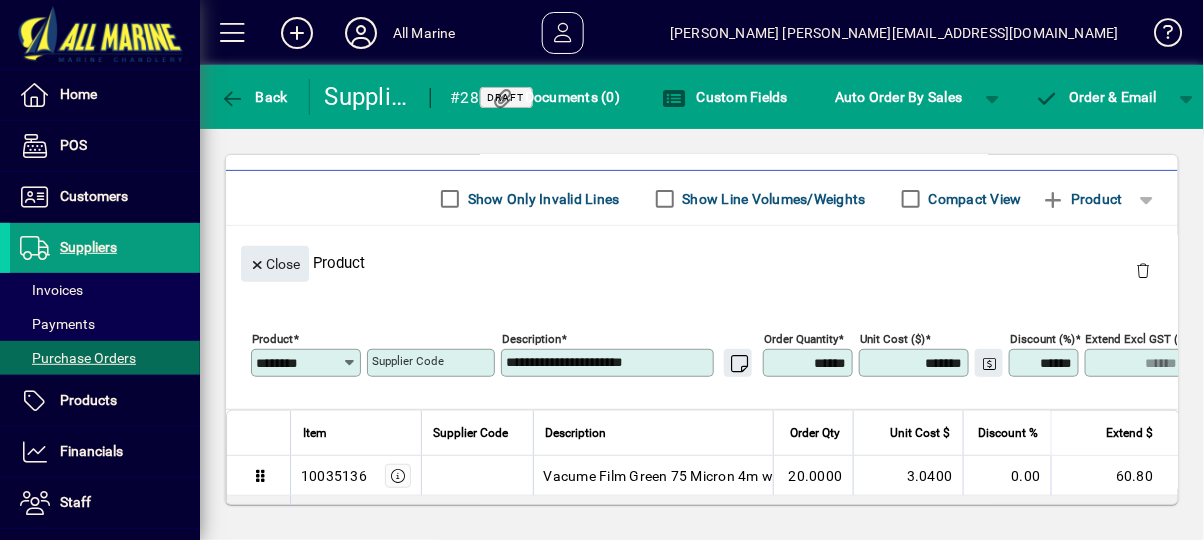 type 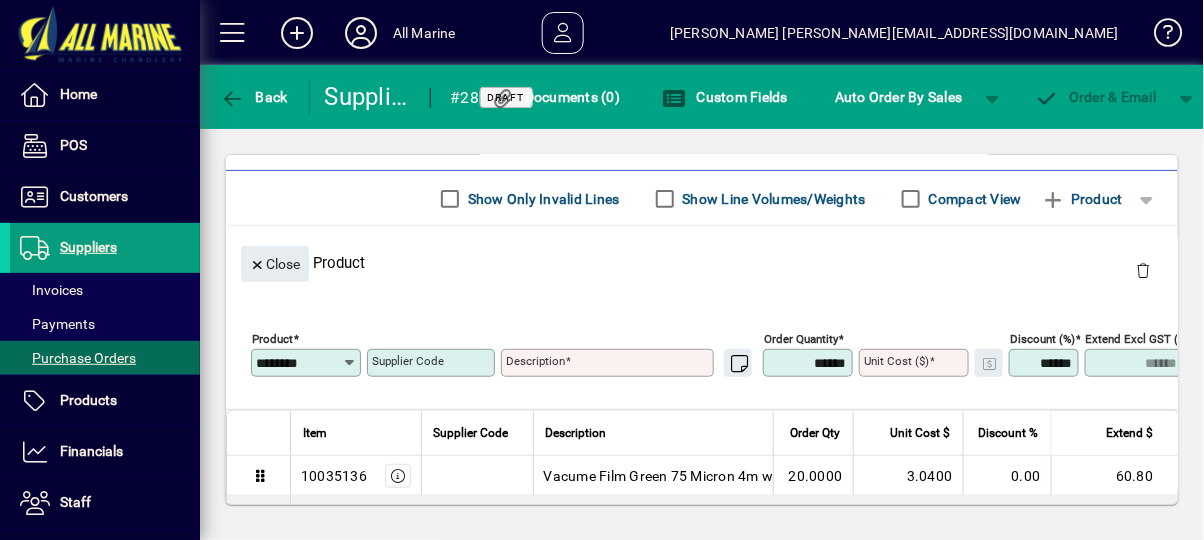 type 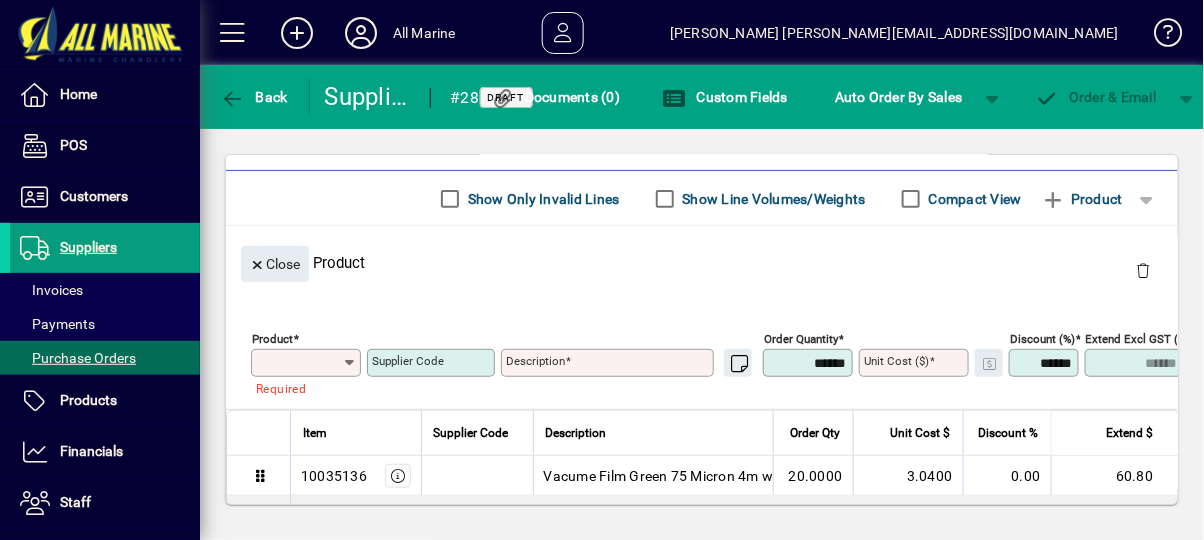 click 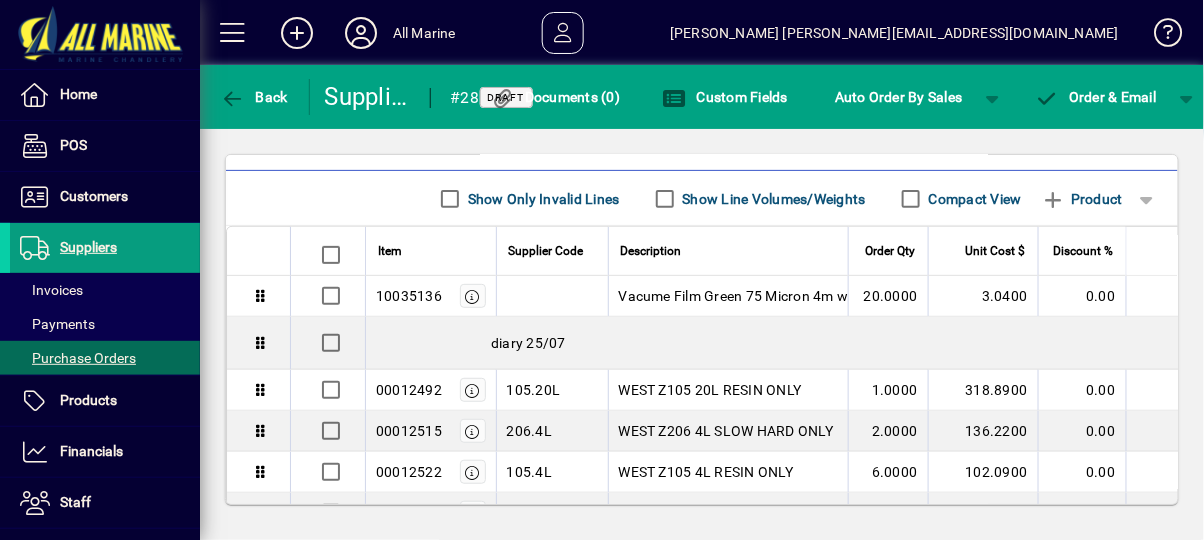 click 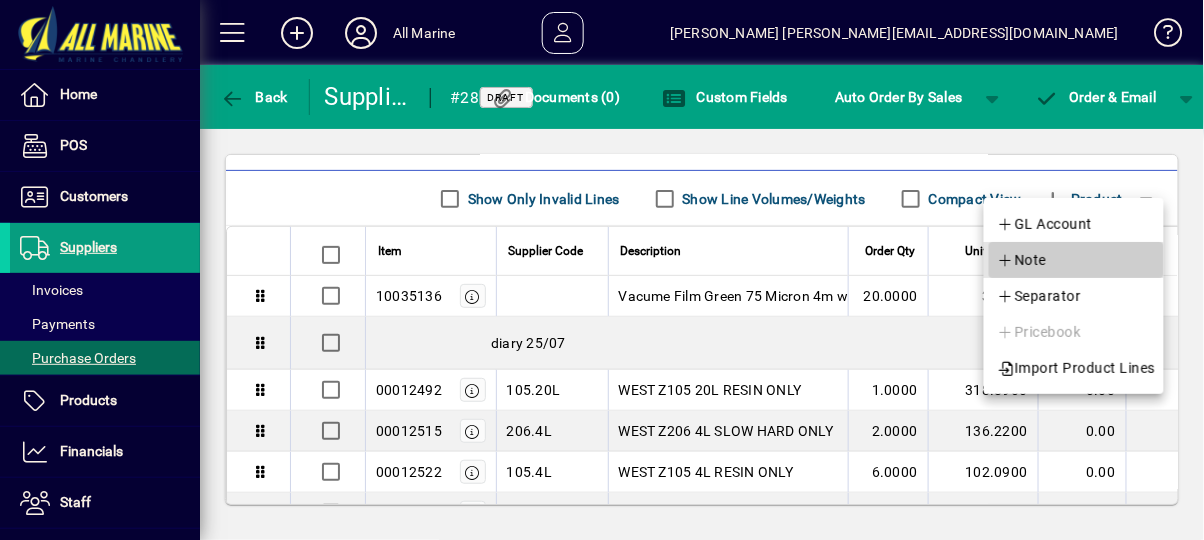 click on "Note" at bounding box center (1022, 260) 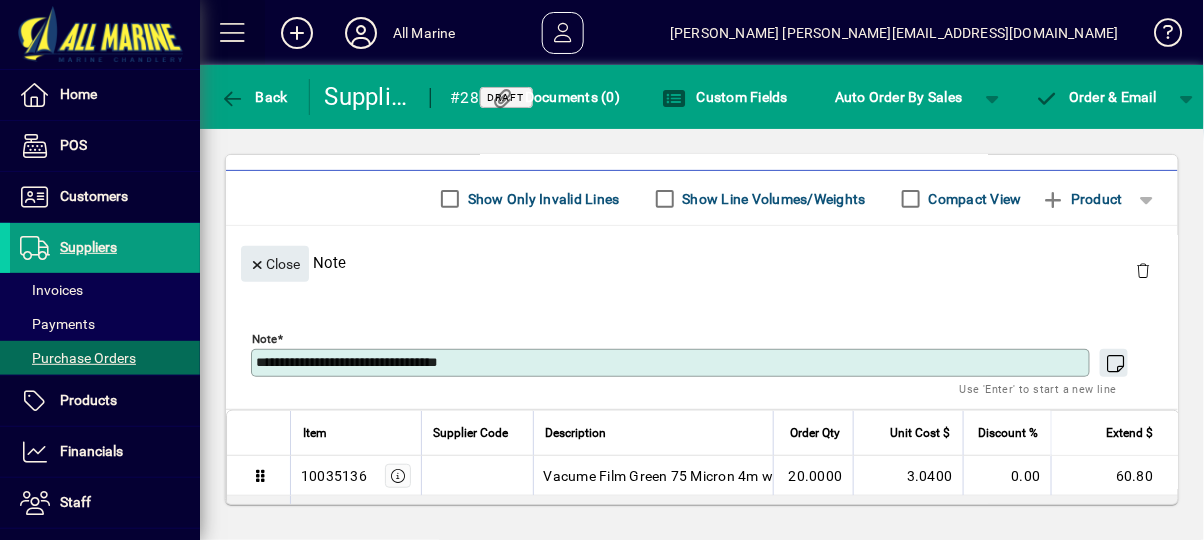 type on "**********" 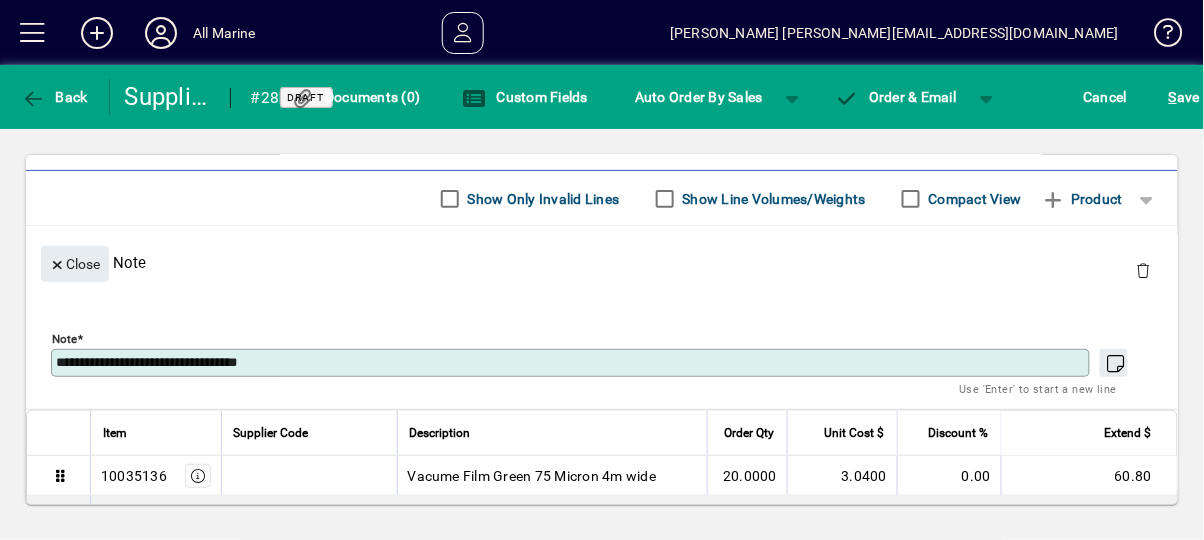 click 